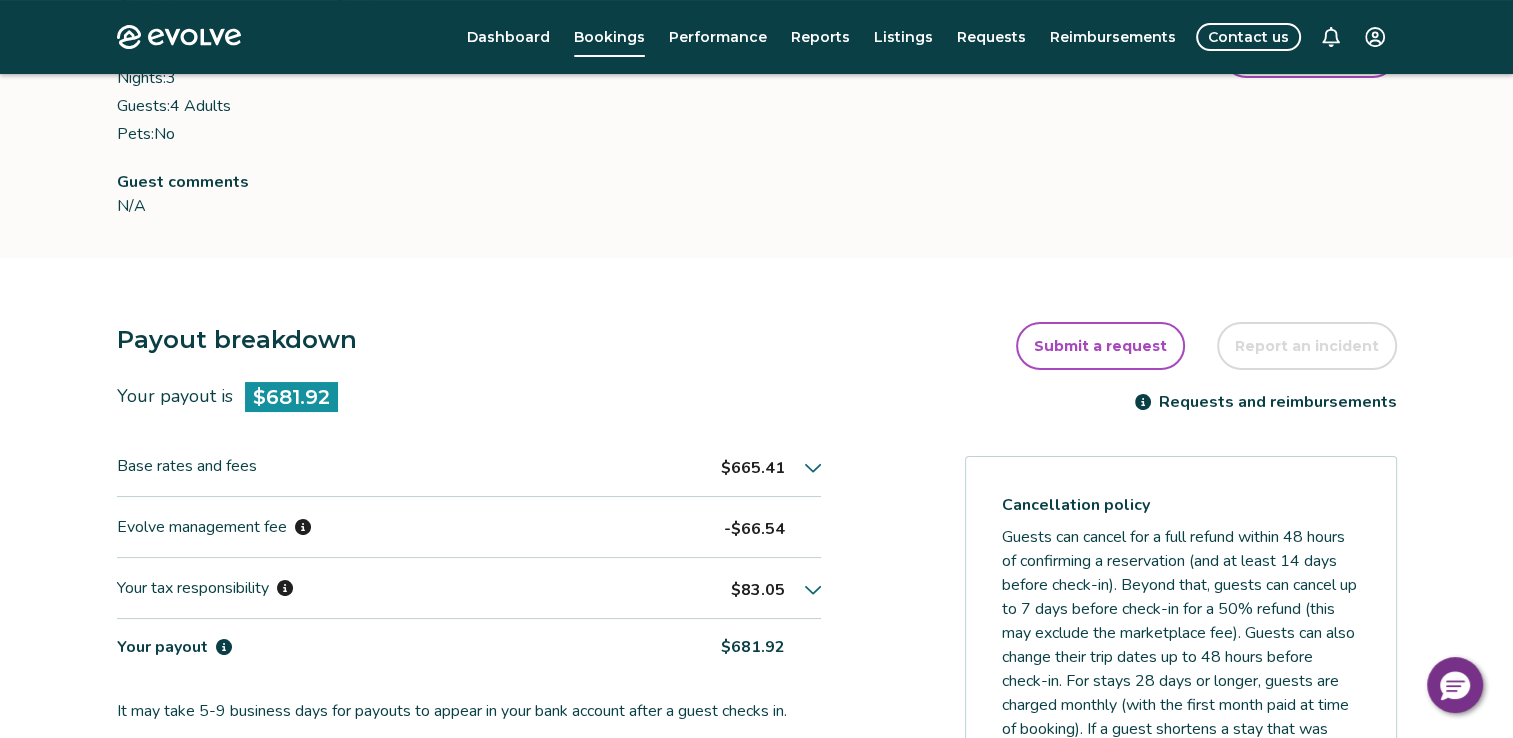 scroll, scrollTop: 682, scrollLeft: 0, axis: vertical 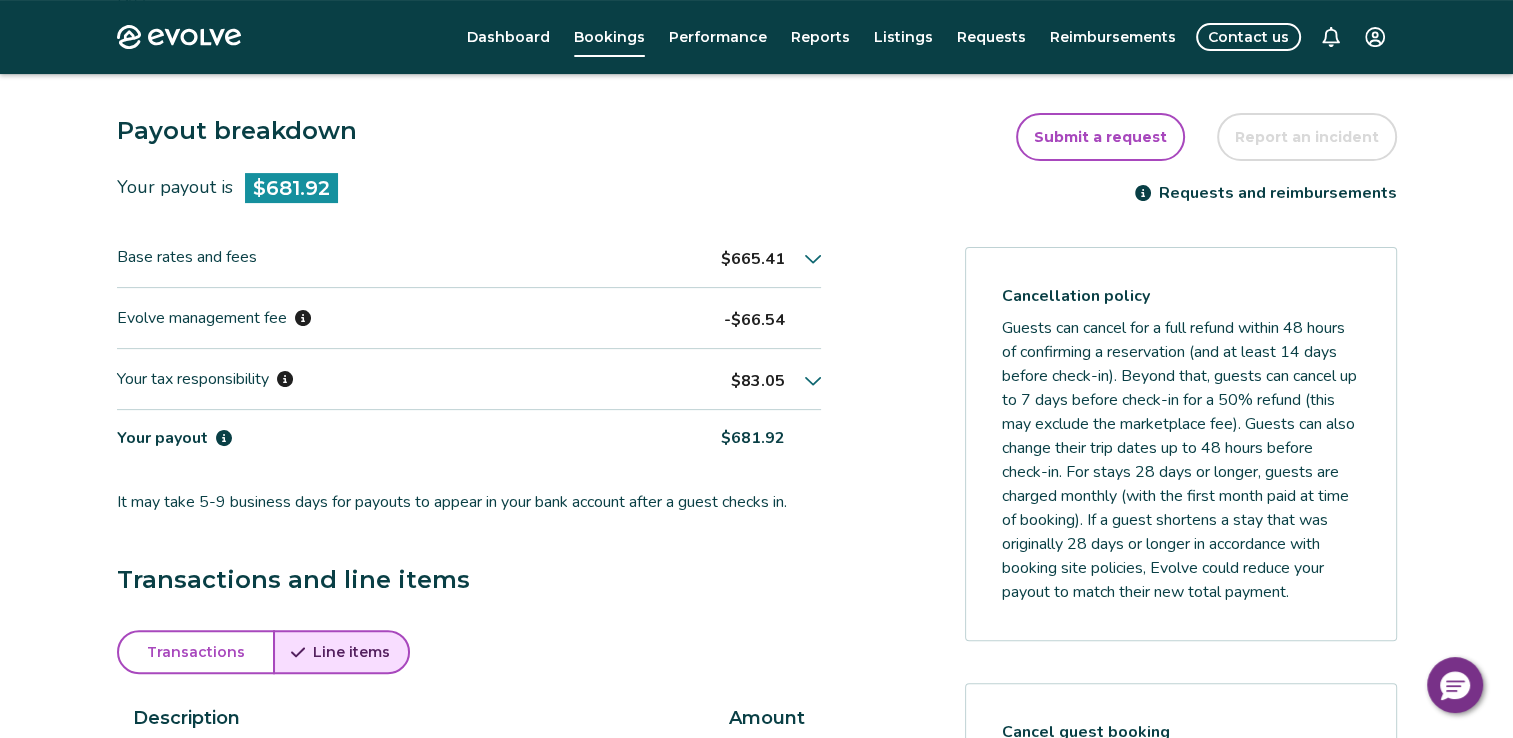 click 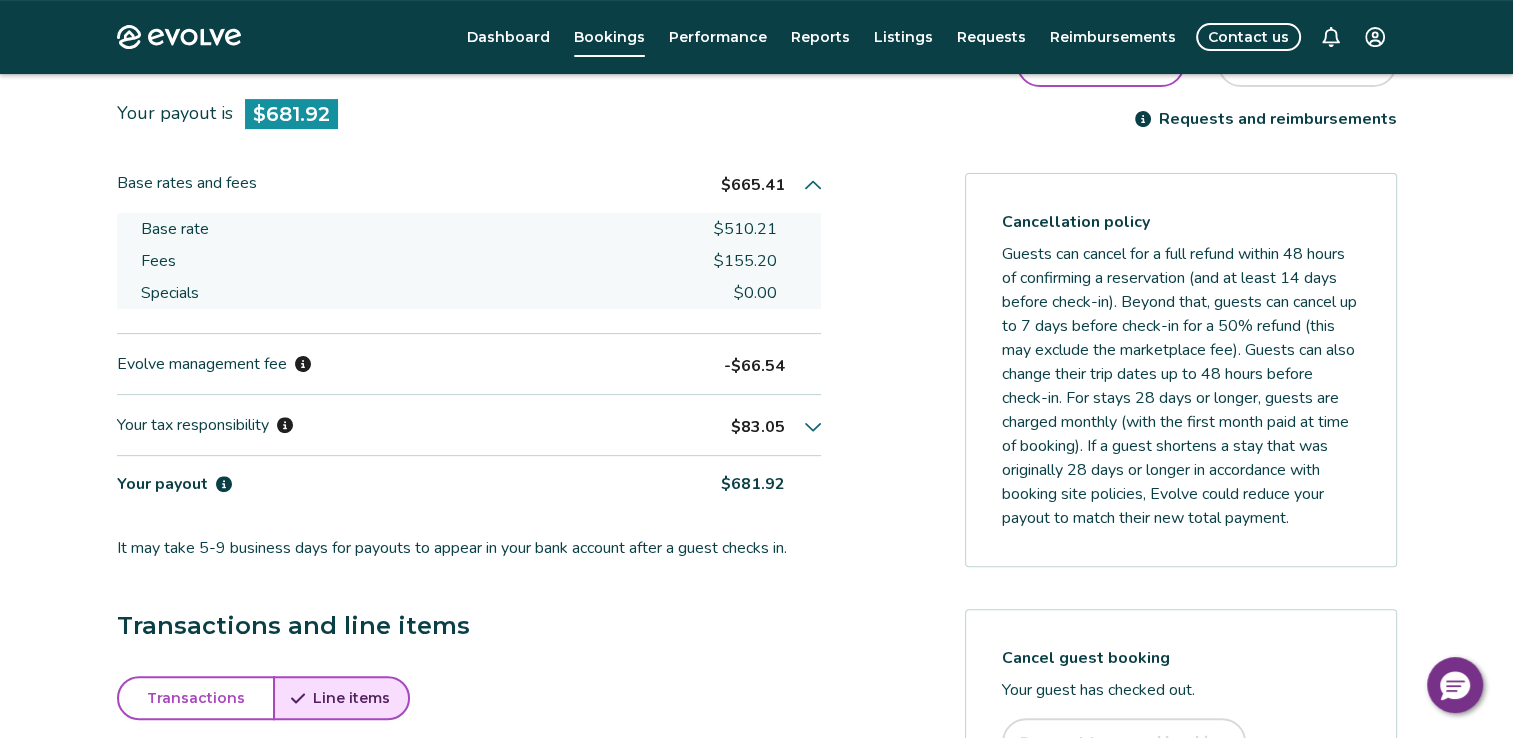 scroll, scrollTop: 581, scrollLeft: 0, axis: vertical 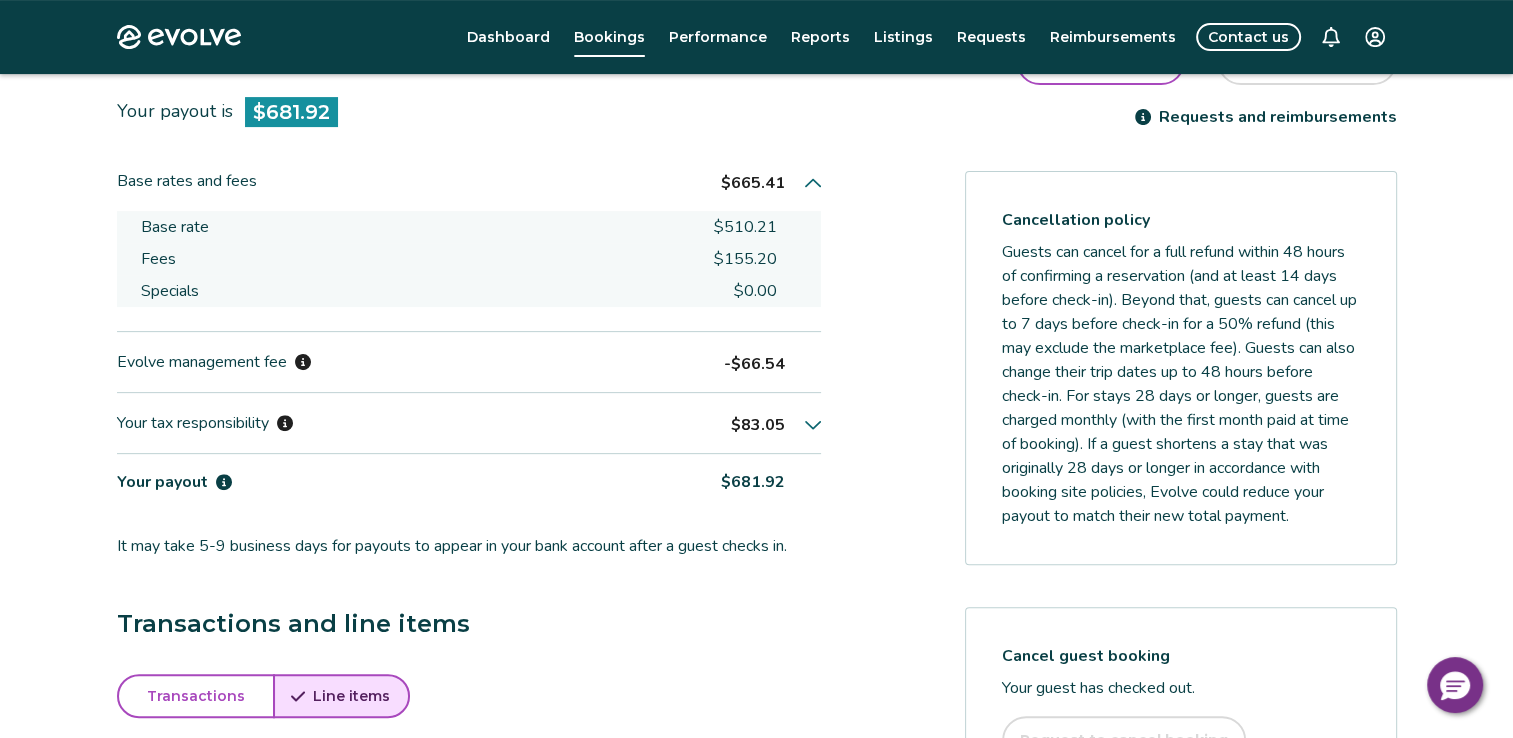 click 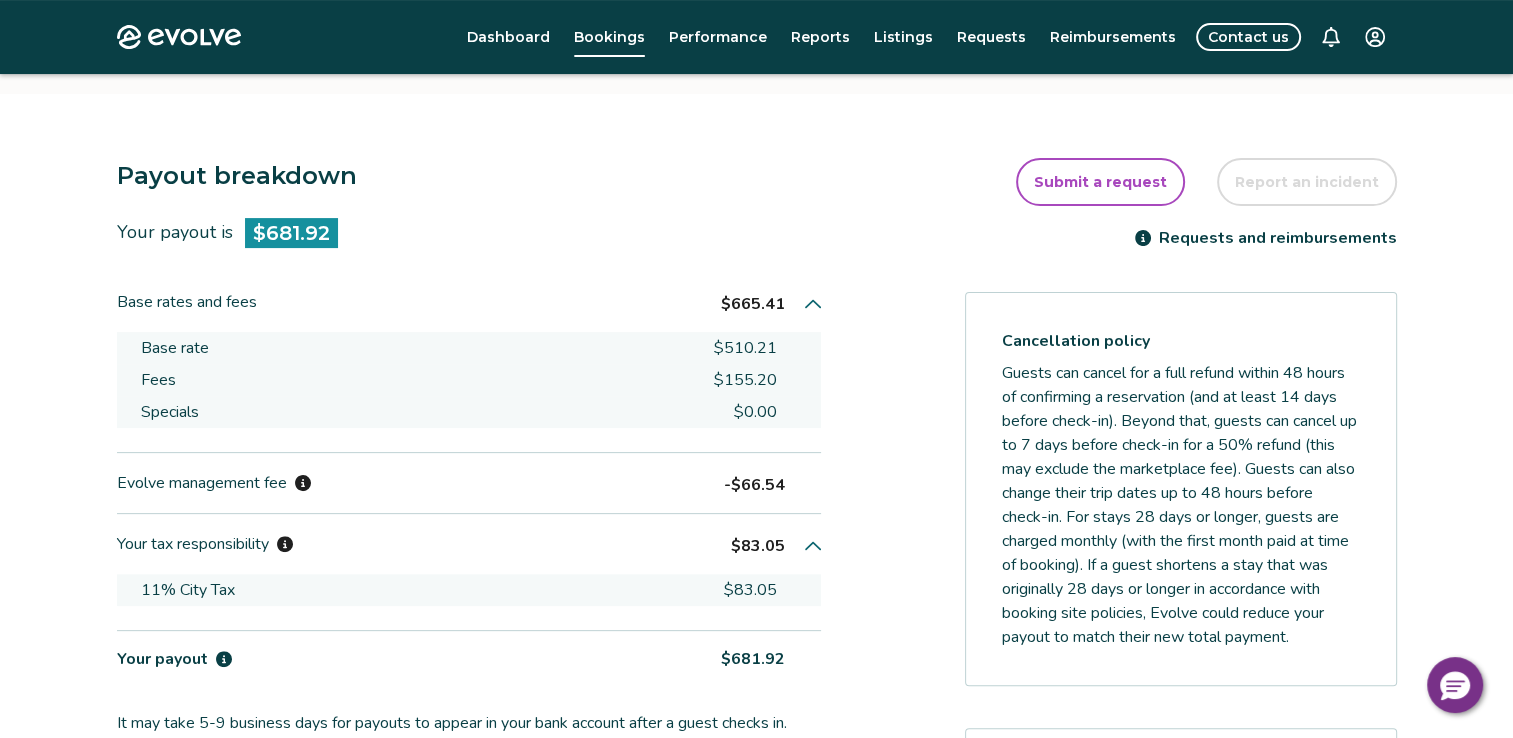 scroll, scrollTop: 462, scrollLeft: 0, axis: vertical 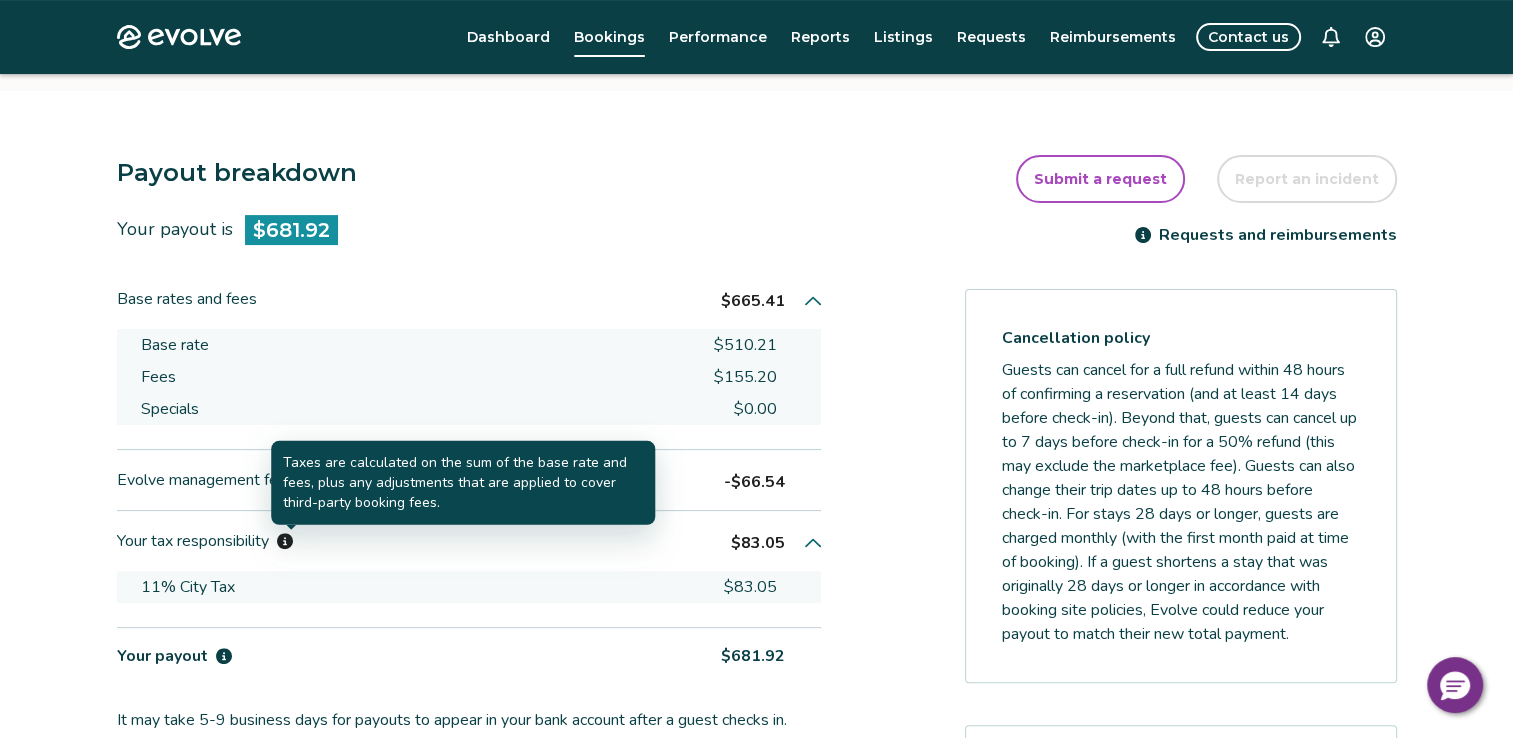 click 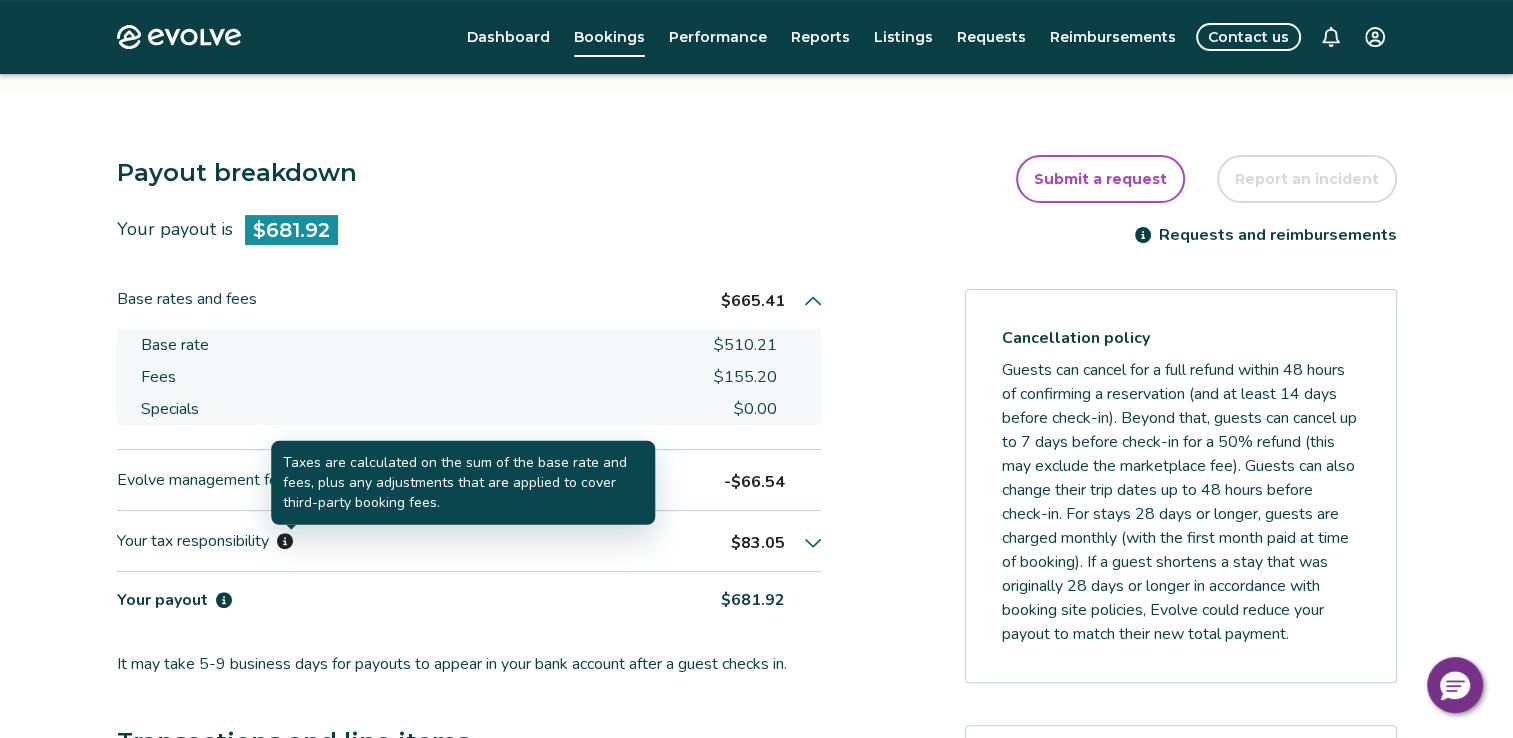 click 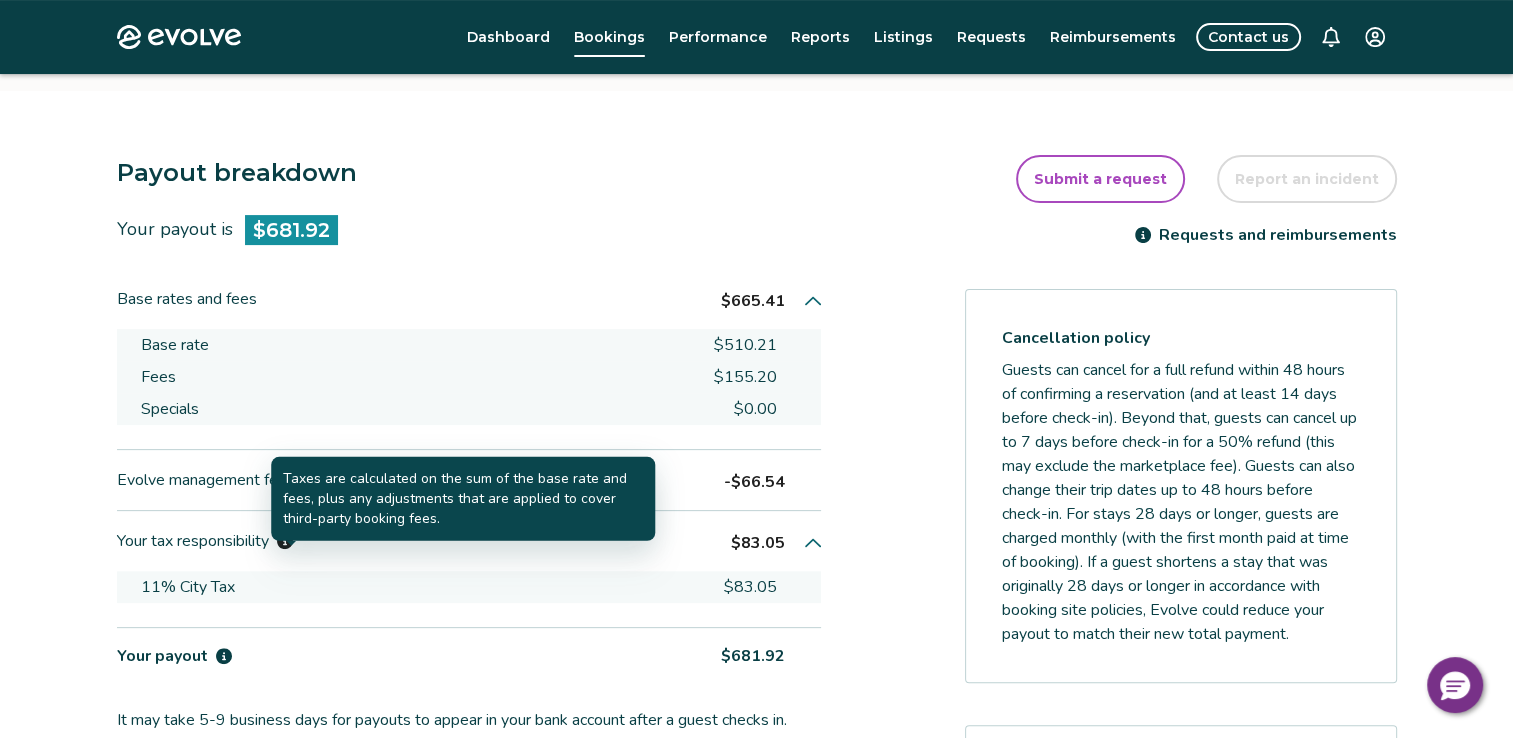 scroll, scrollTop: 363, scrollLeft: 0, axis: vertical 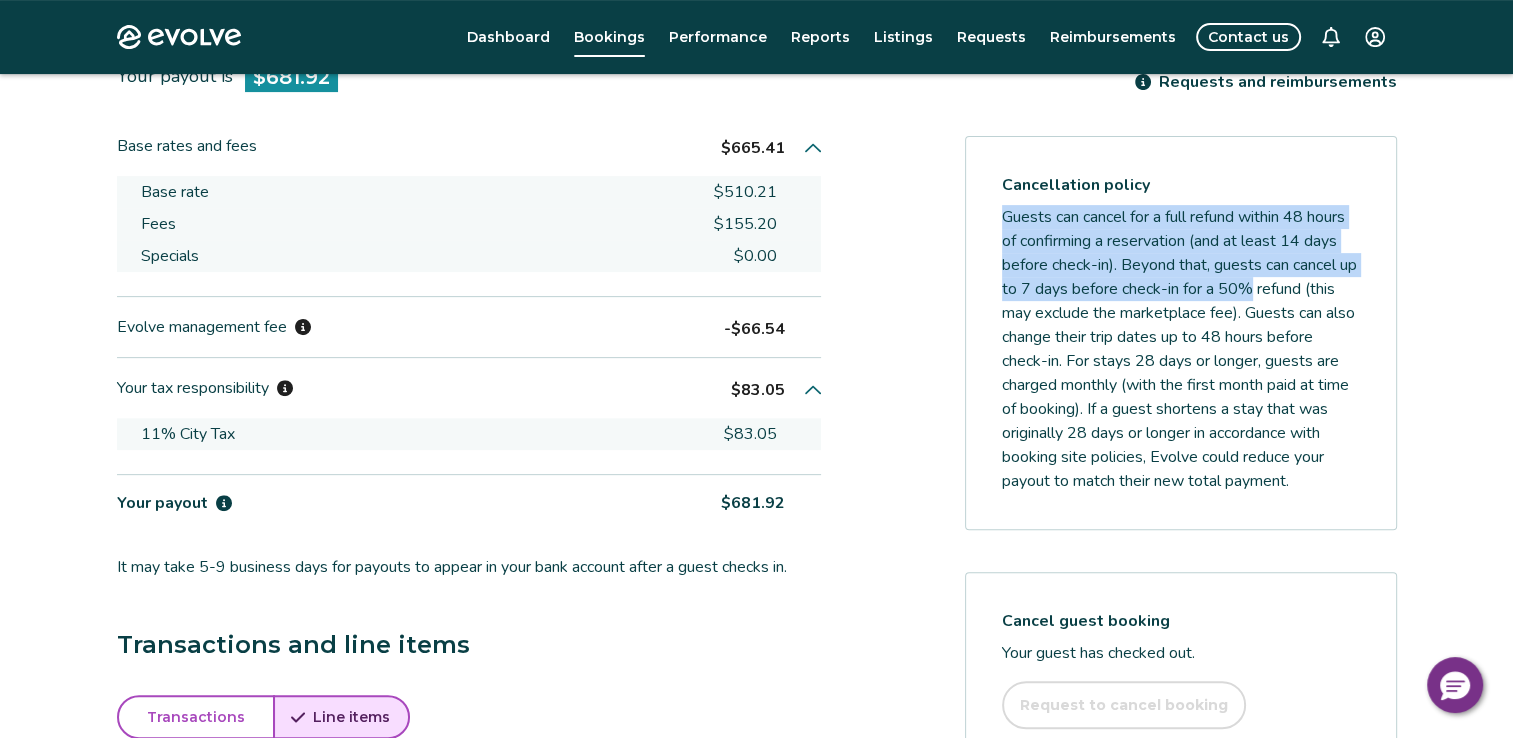 drag, startPoint x: 1511, startPoint y: 282, endPoint x: 1531, endPoint y: 187, distance: 97.082436 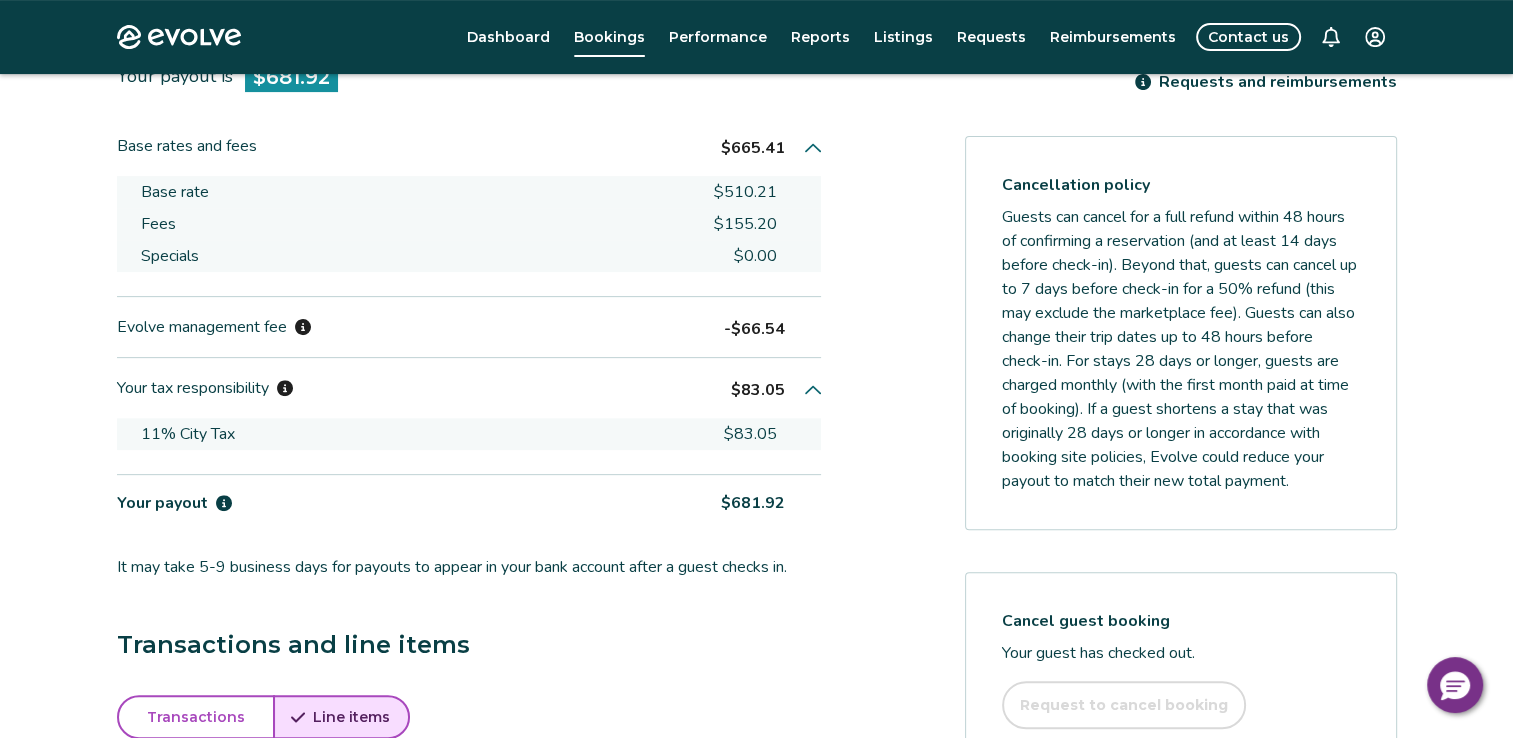 click on "Booking calendar Booking ID:  [BOOKING_ID]  | Booking site:  Airbnb [FIRST] [LAST] Checked out Email not provided [PHONE] Check-in Thu, [MONTH] 10, [YEAR] Check-out Sun, [MONTH] 13, [YEAR] Nights:  3 Guests:  4 Adults Pets:  No Listing ID:  445452  |   [NUMBER] [STREET], Unit 214 Booking date:  Thu, [MONTH] 20, [YEAR] Download PDF Guest comments N/A Payout breakdown Your payout is $[AMOUNT] Base rates and fees $[AMOUNT] Base rate $[AMOUNT] Fees $[AMOUNT] Specials $0.00 Evolve management fee -$[AMOUNT] Your tax responsibility $[AMOUNT] 11% City Tax $[AMOUNT] Your payout $[AMOUNT] It may take 5-9 business days for payouts to appear in your bank account after a guest checks in. Transactions and line items Transactions Line items Description Amount Line items total $[AMOUNT] Cleaning Fee $[AMOUNT] Rate for 3 Nights $[AMOUNT] 11% City Tax $[AMOUNT] Submit a request Report an incident Requests and reimbursements Cancellation policy Cancel guest booking Your guest has checked out. Request to cancel booking" at bounding box center [756, 309] 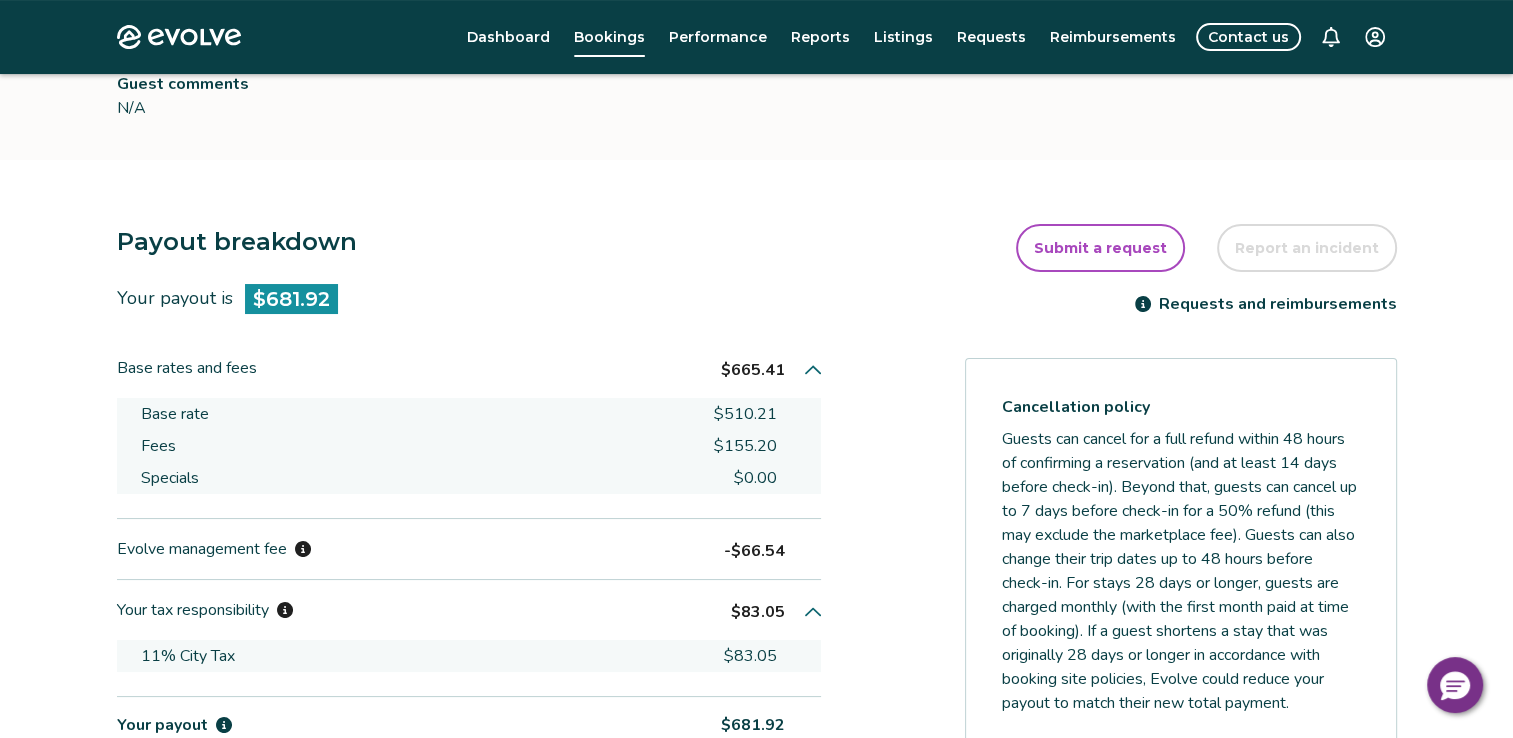 scroll, scrollTop: 433, scrollLeft: 0, axis: vertical 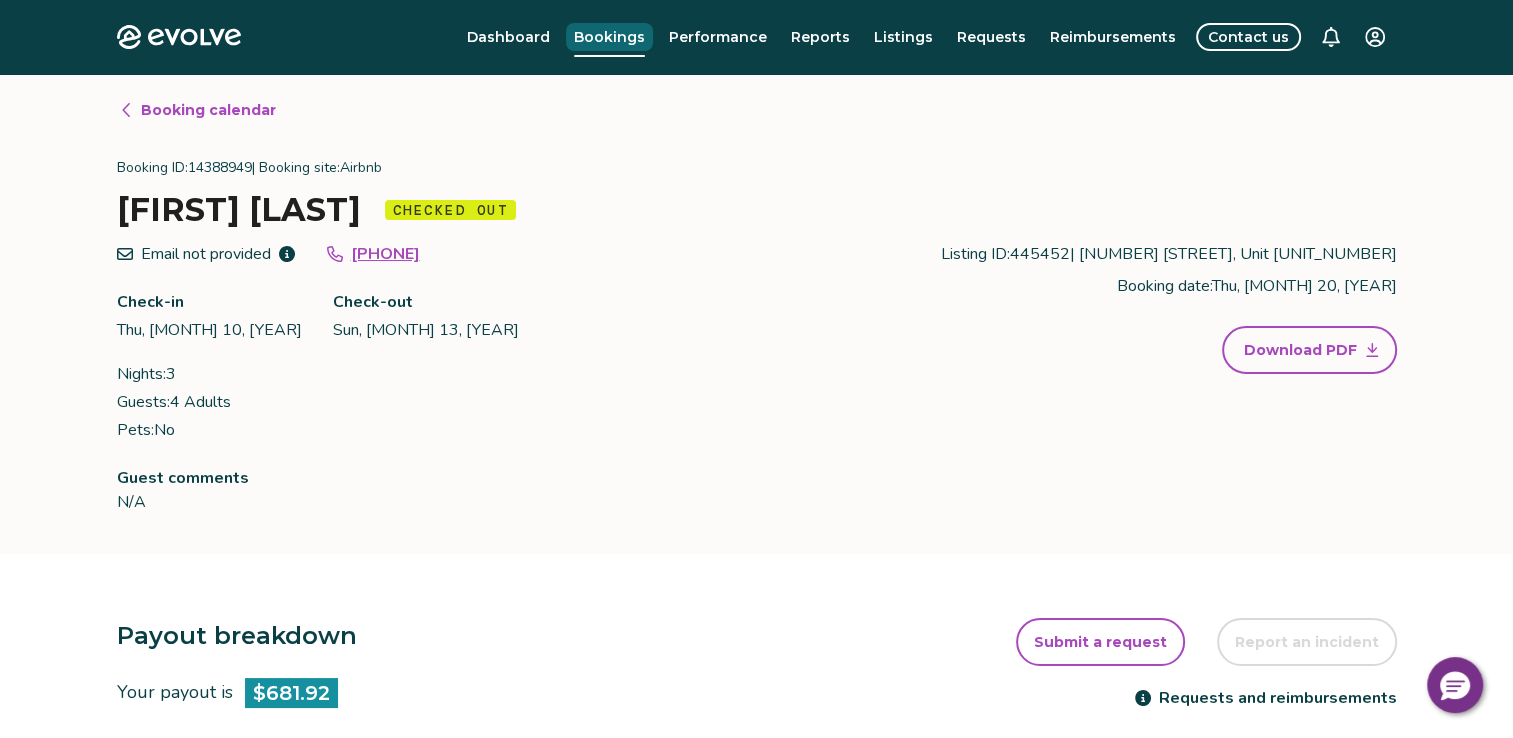 click on "Bookings" at bounding box center [609, 37] 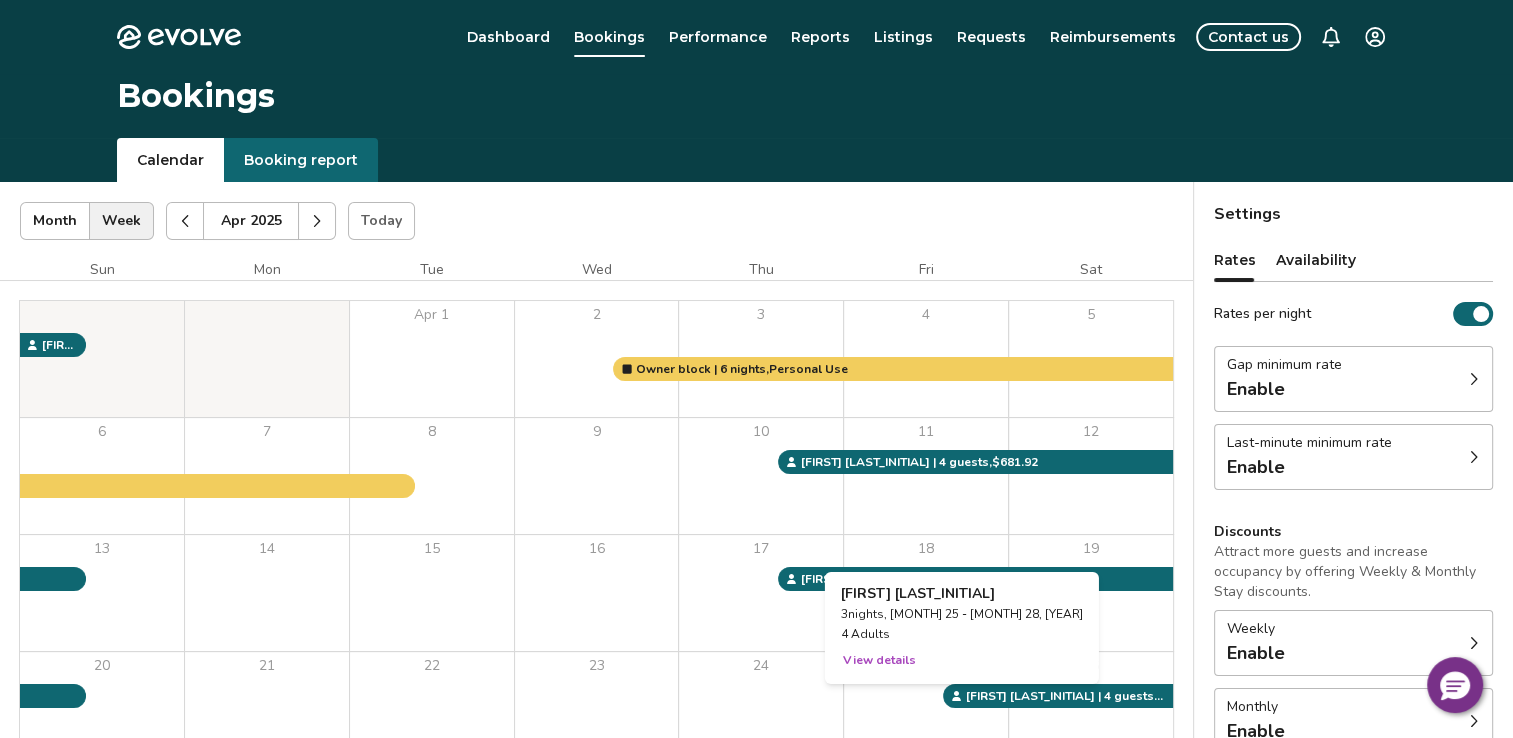 click on "View details" at bounding box center [879, 660] 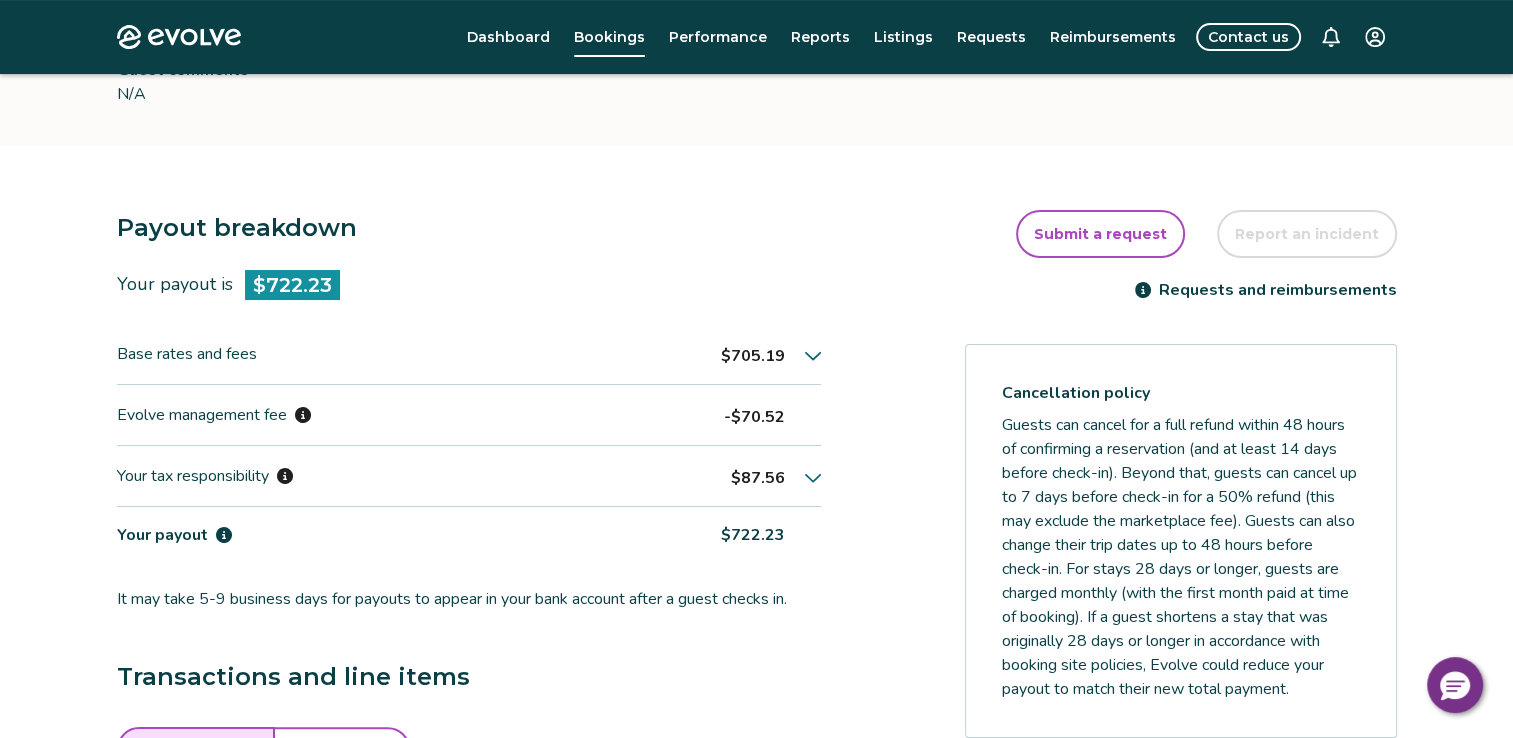 scroll, scrollTop: 0, scrollLeft: 0, axis: both 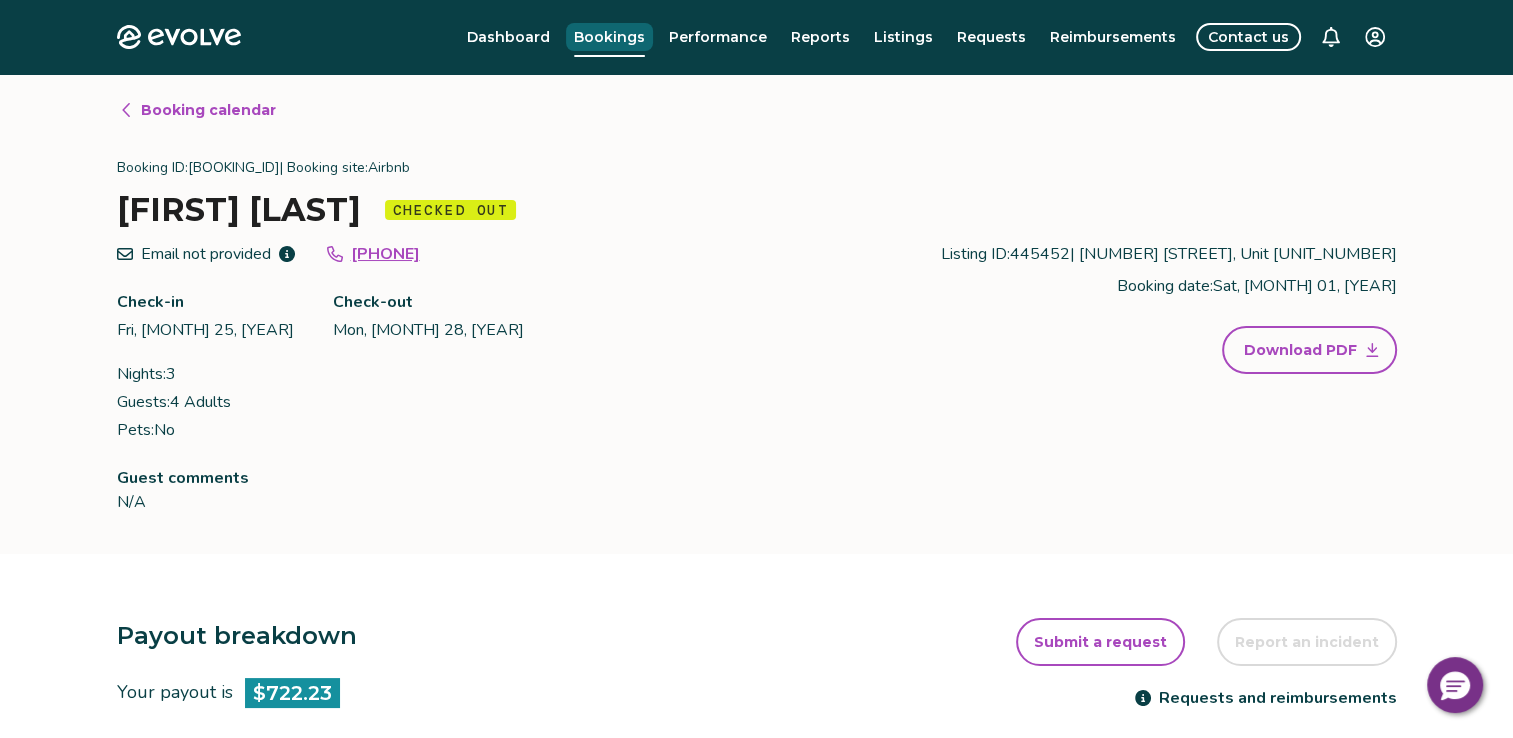 click on "Bookings" at bounding box center [609, 37] 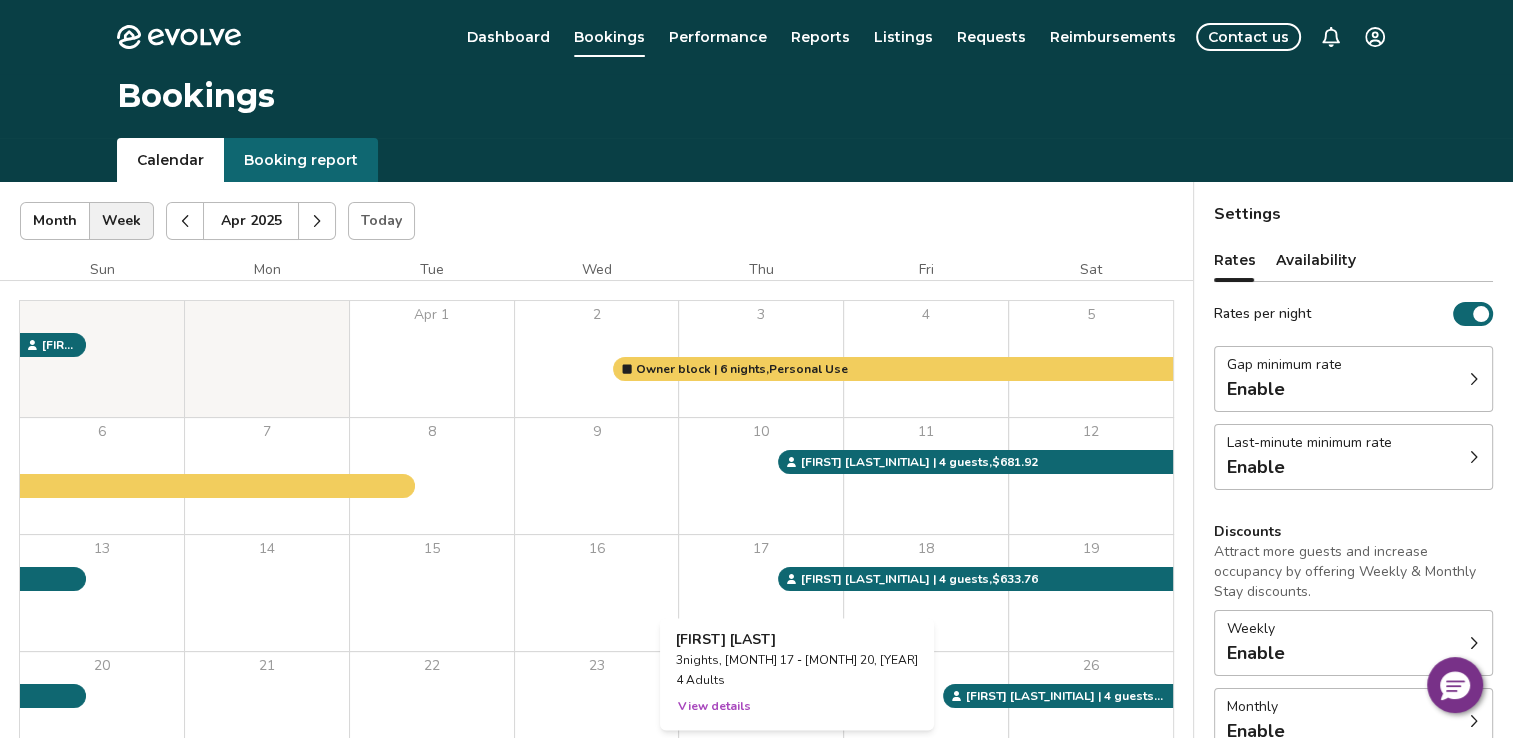 click on "17" at bounding box center [761, 593] 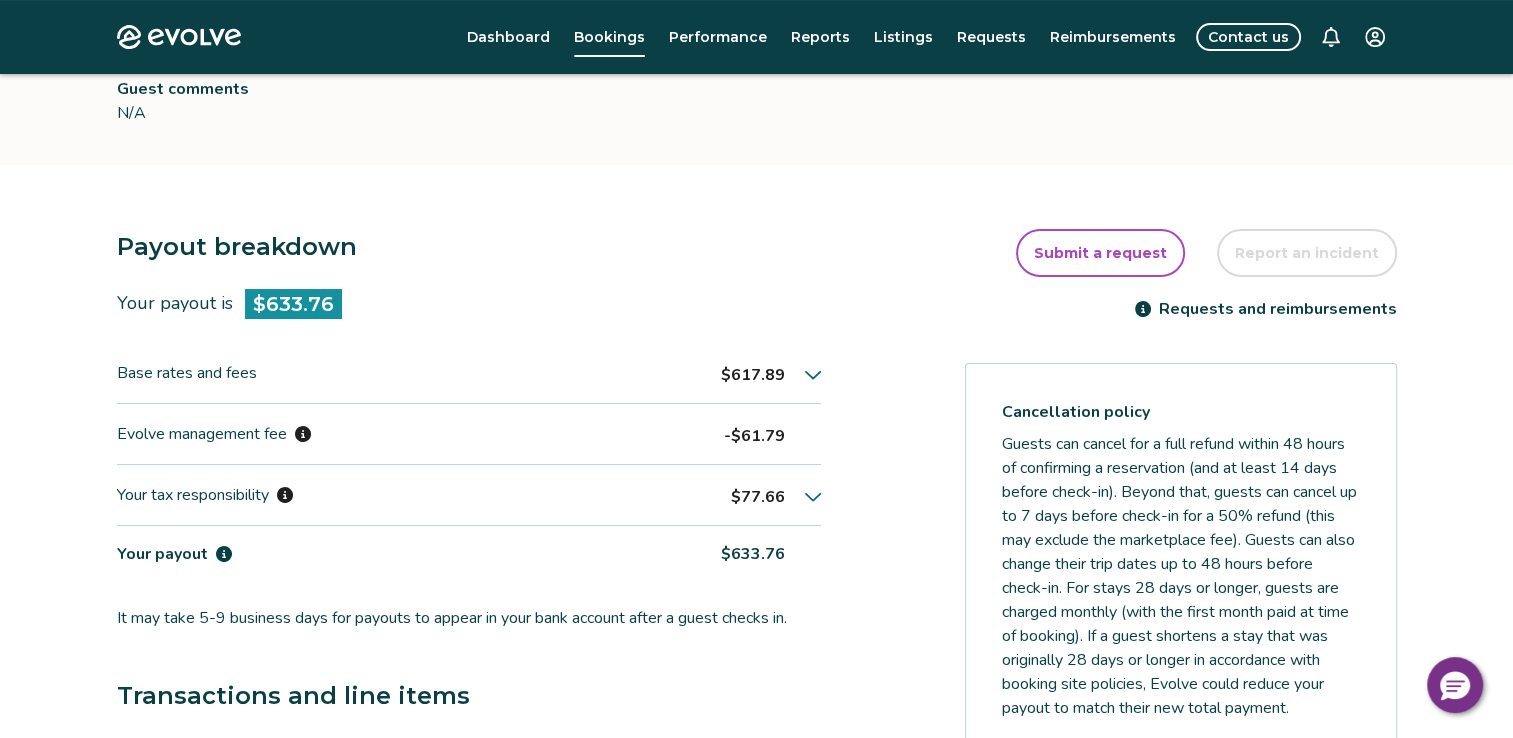 scroll, scrollTop: 436, scrollLeft: 0, axis: vertical 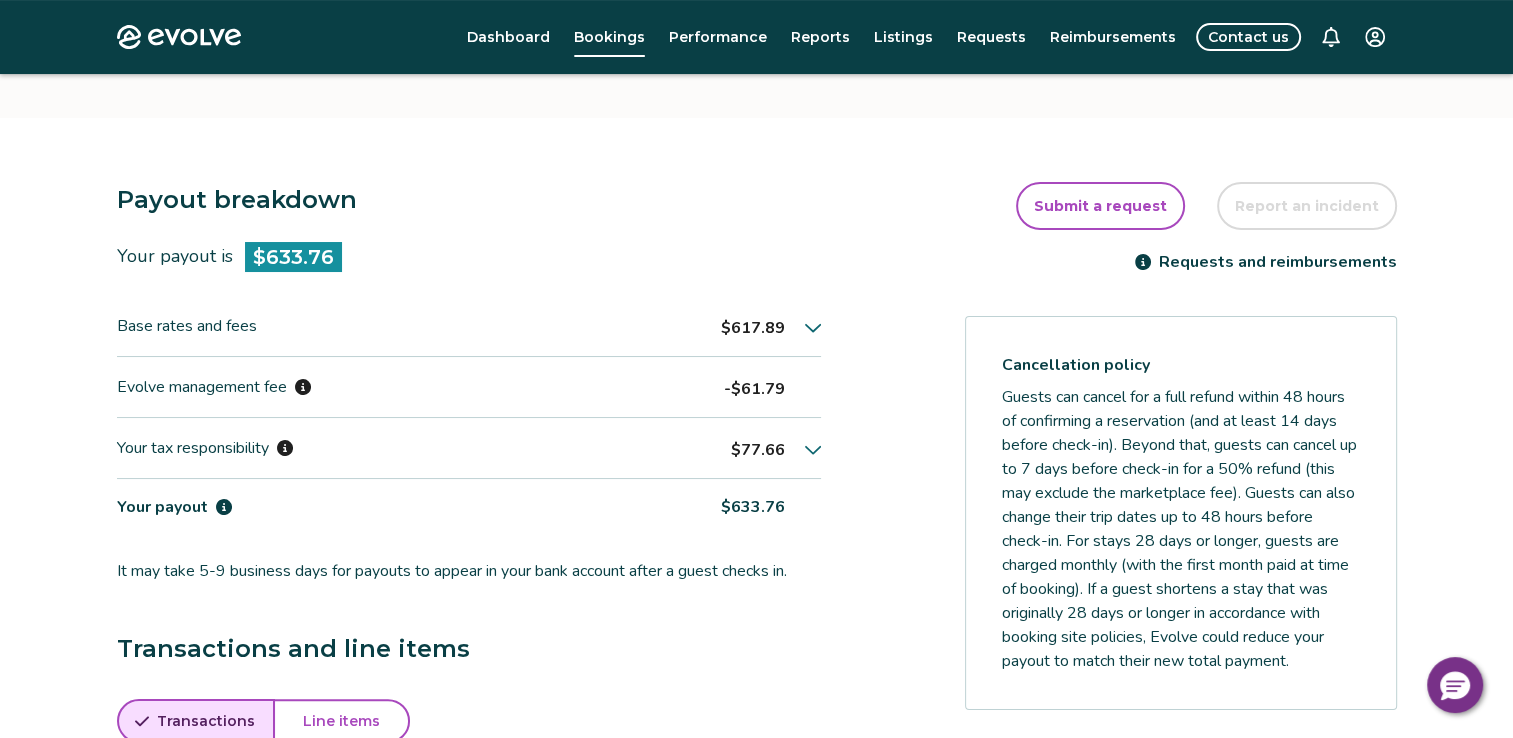 click 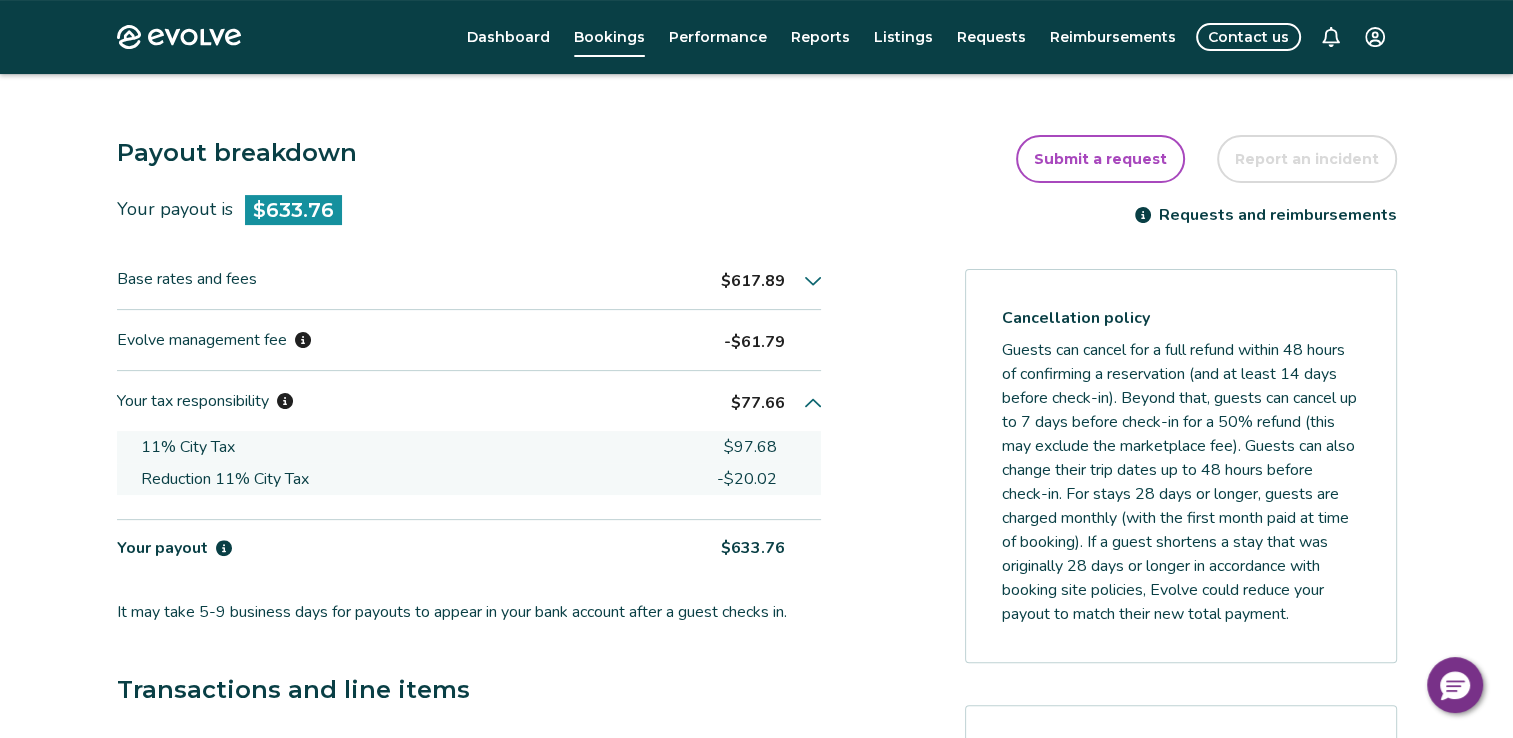 scroll, scrollTop: 527, scrollLeft: 0, axis: vertical 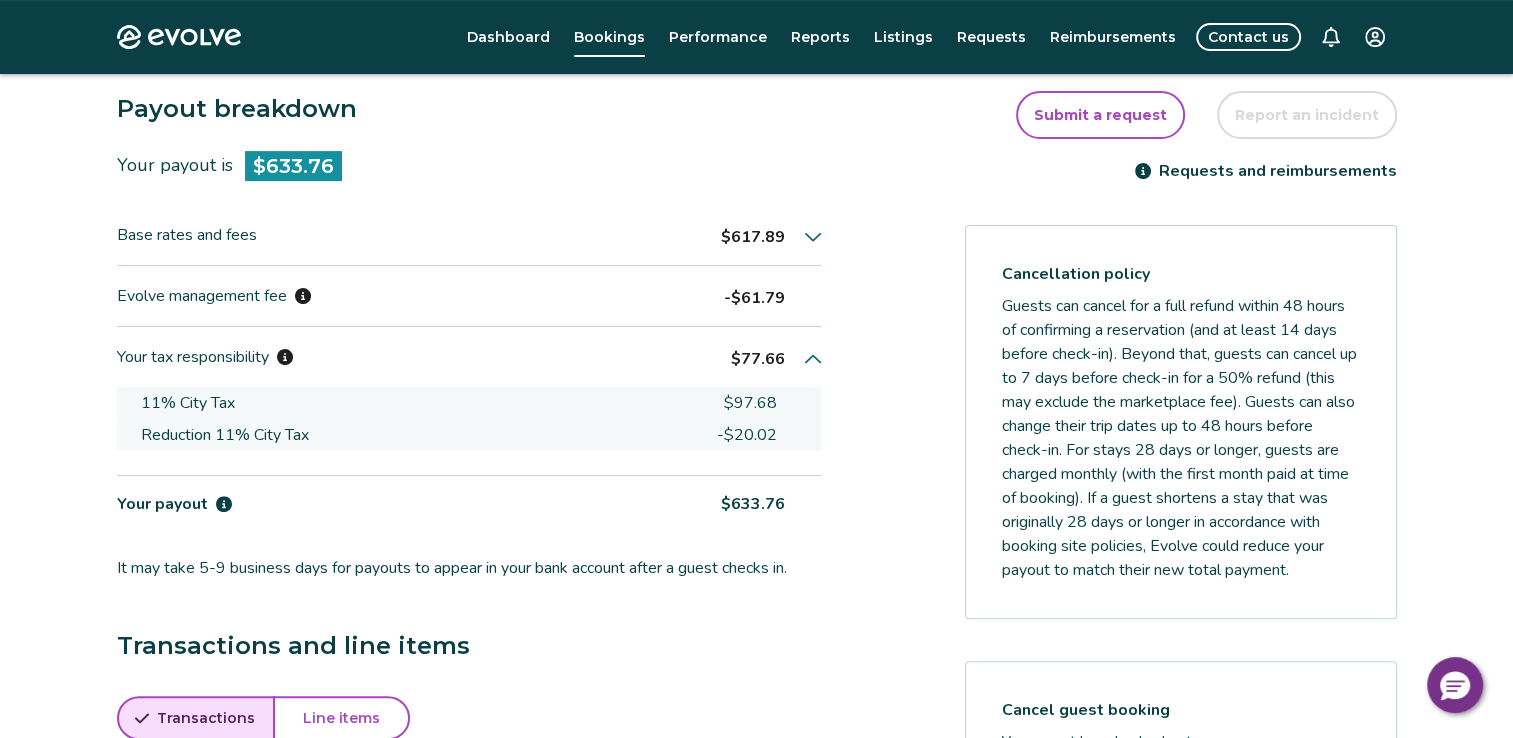click 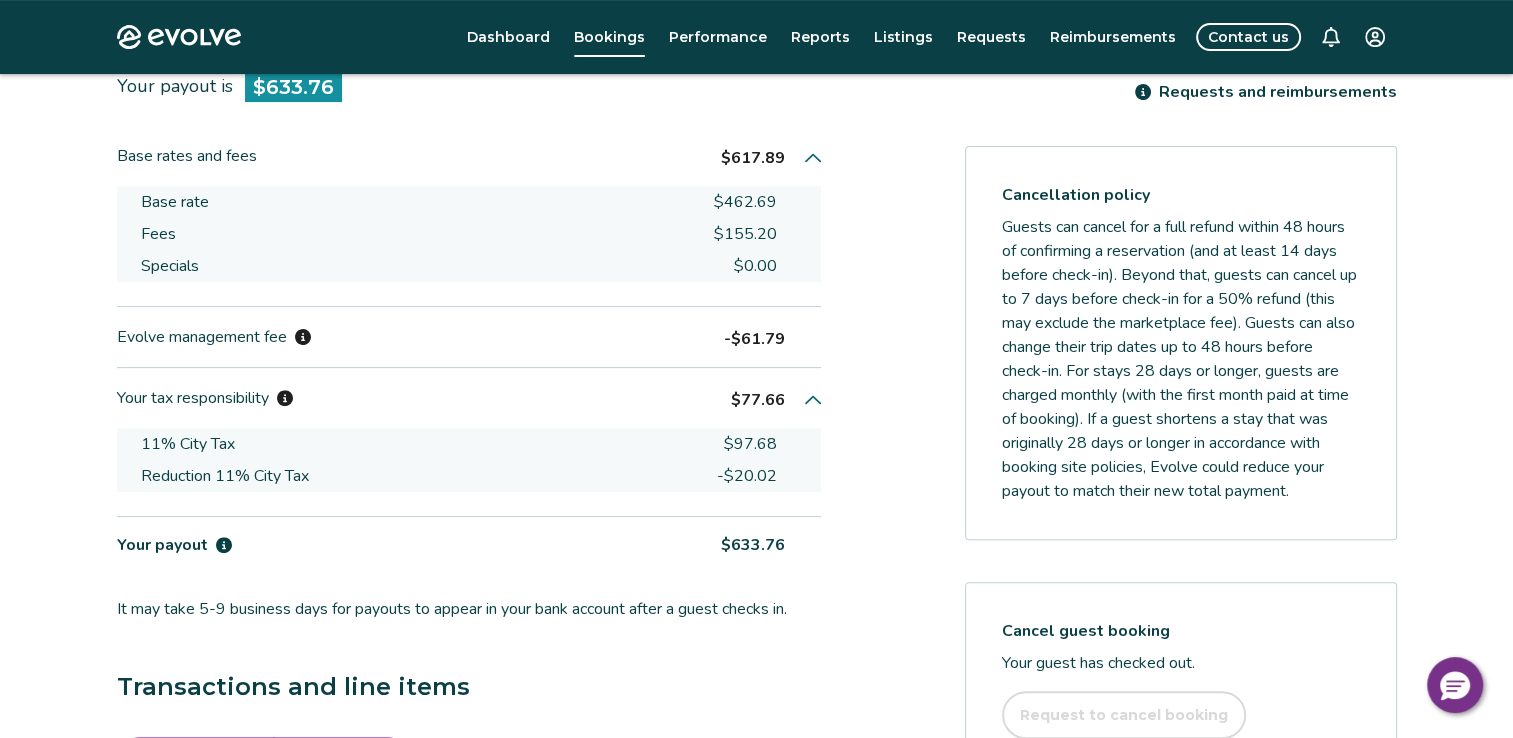 scroll, scrollTop: 622, scrollLeft: 0, axis: vertical 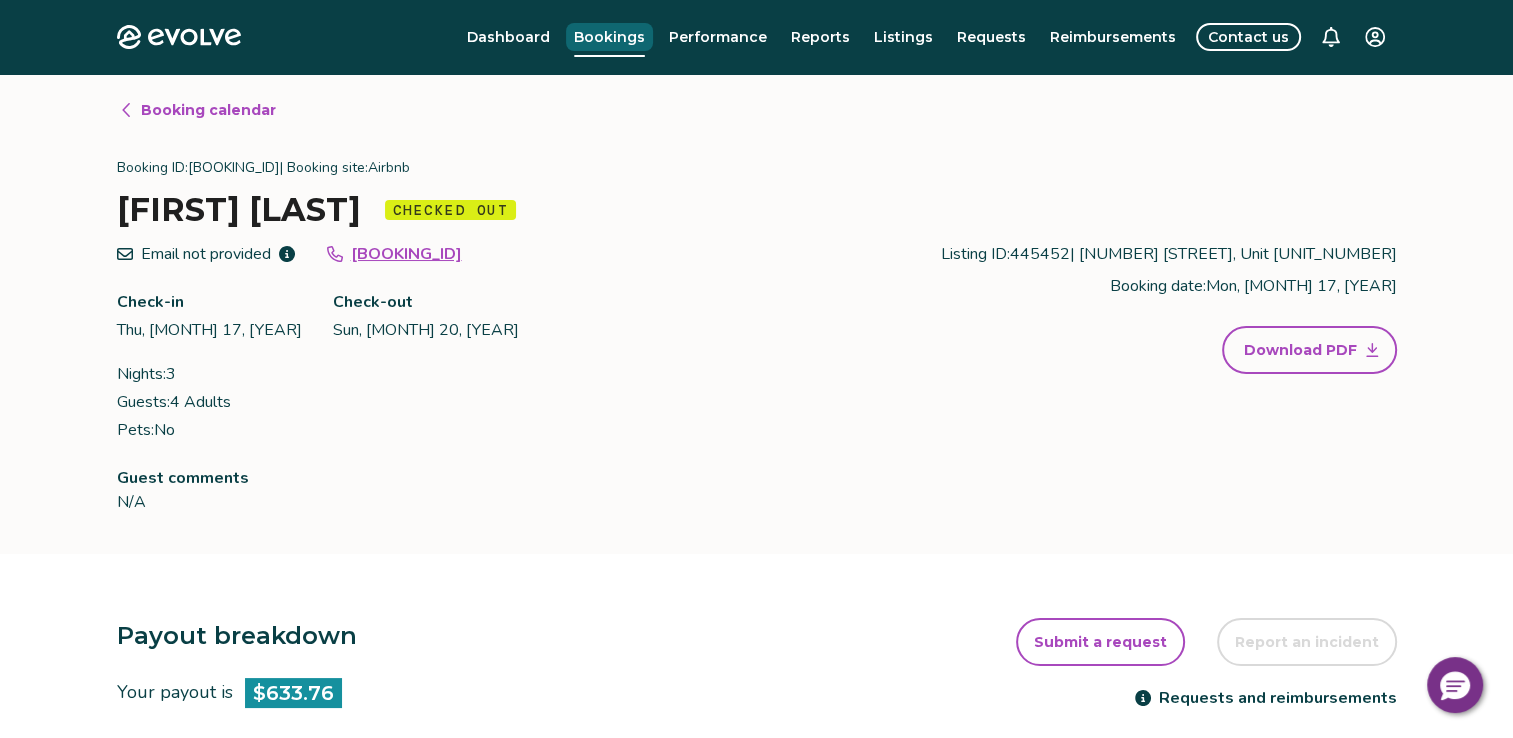 click on "Bookings" at bounding box center (609, 37) 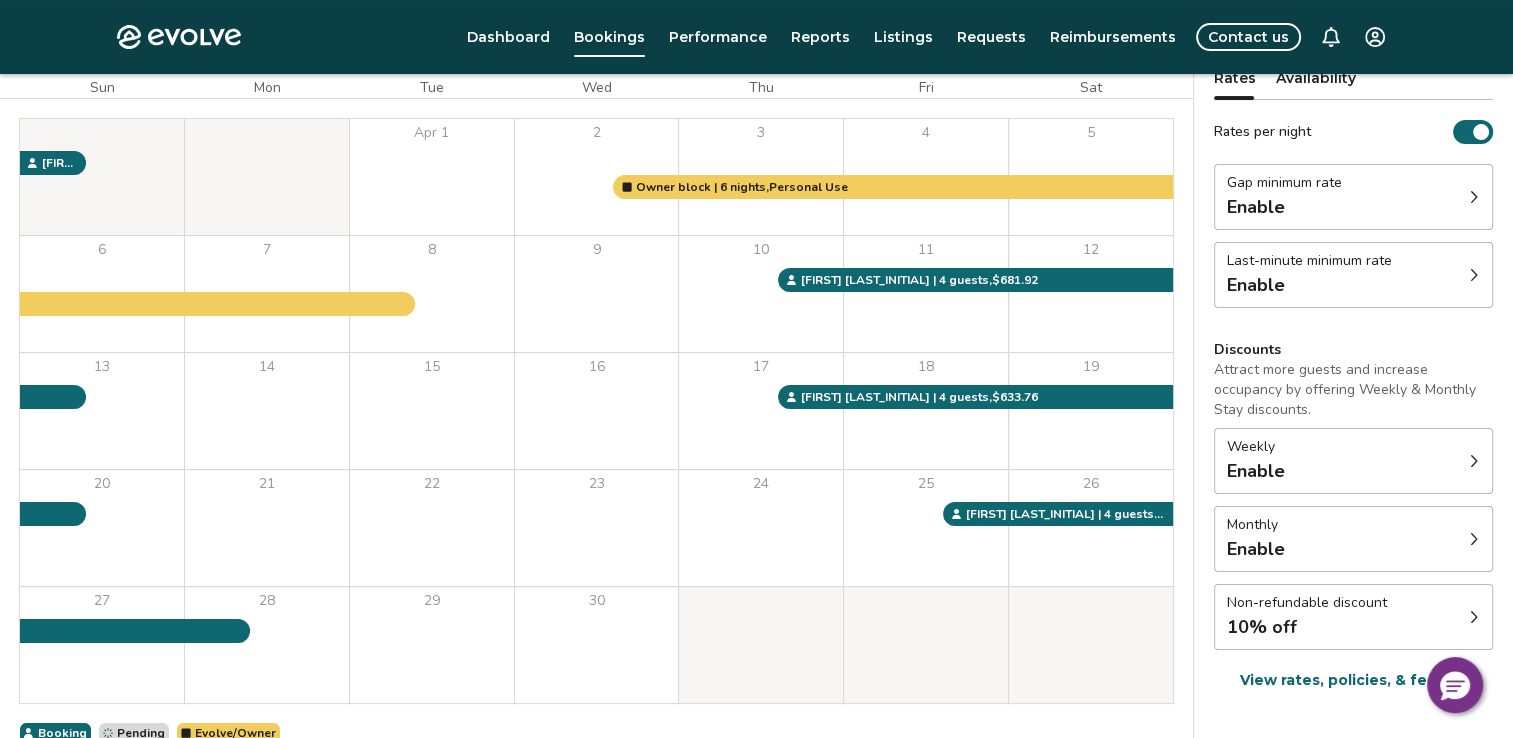scroll, scrollTop: 200, scrollLeft: 0, axis: vertical 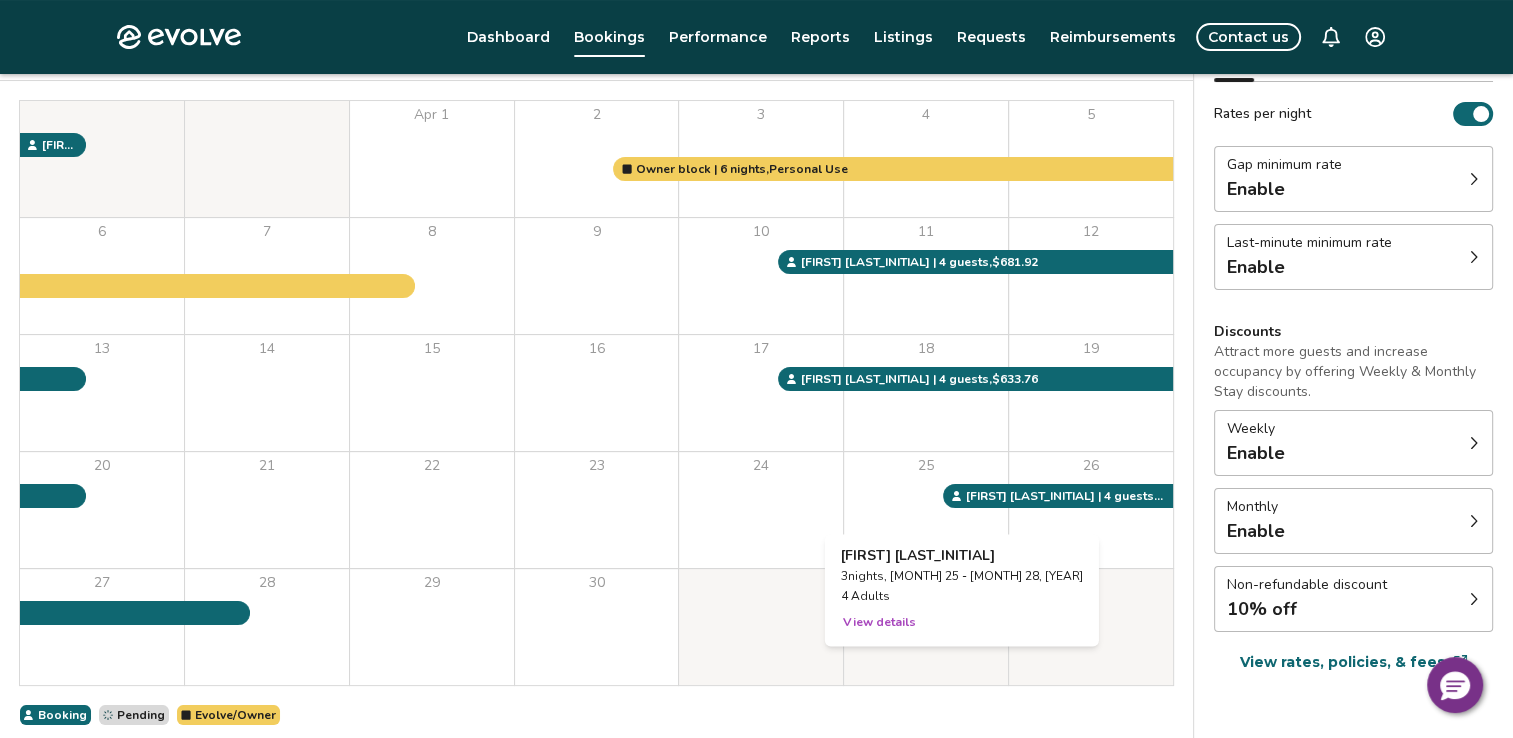click on "25" at bounding box center (926, 510) 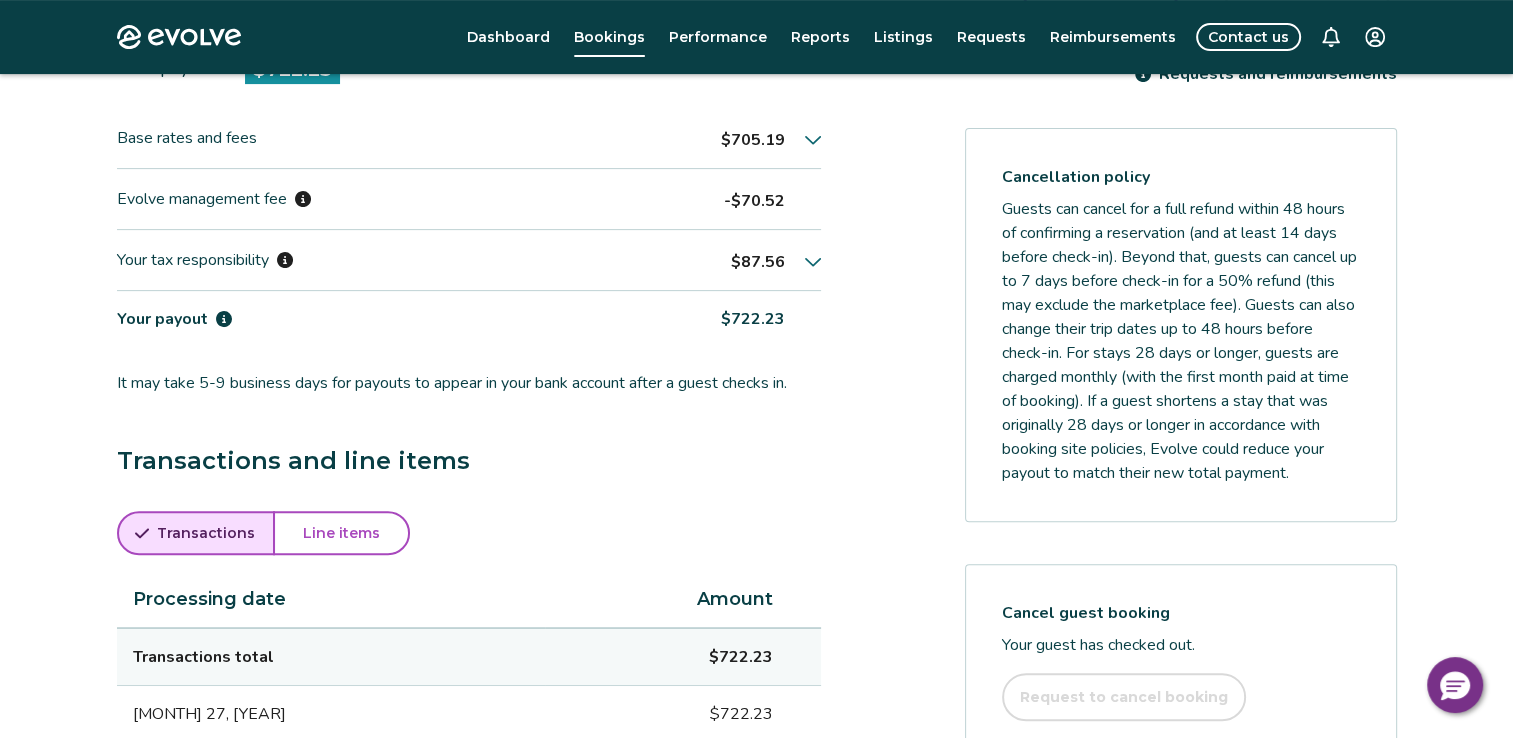 scroll, scrollTop: 561, scrollLeft: 0, axis: vertical 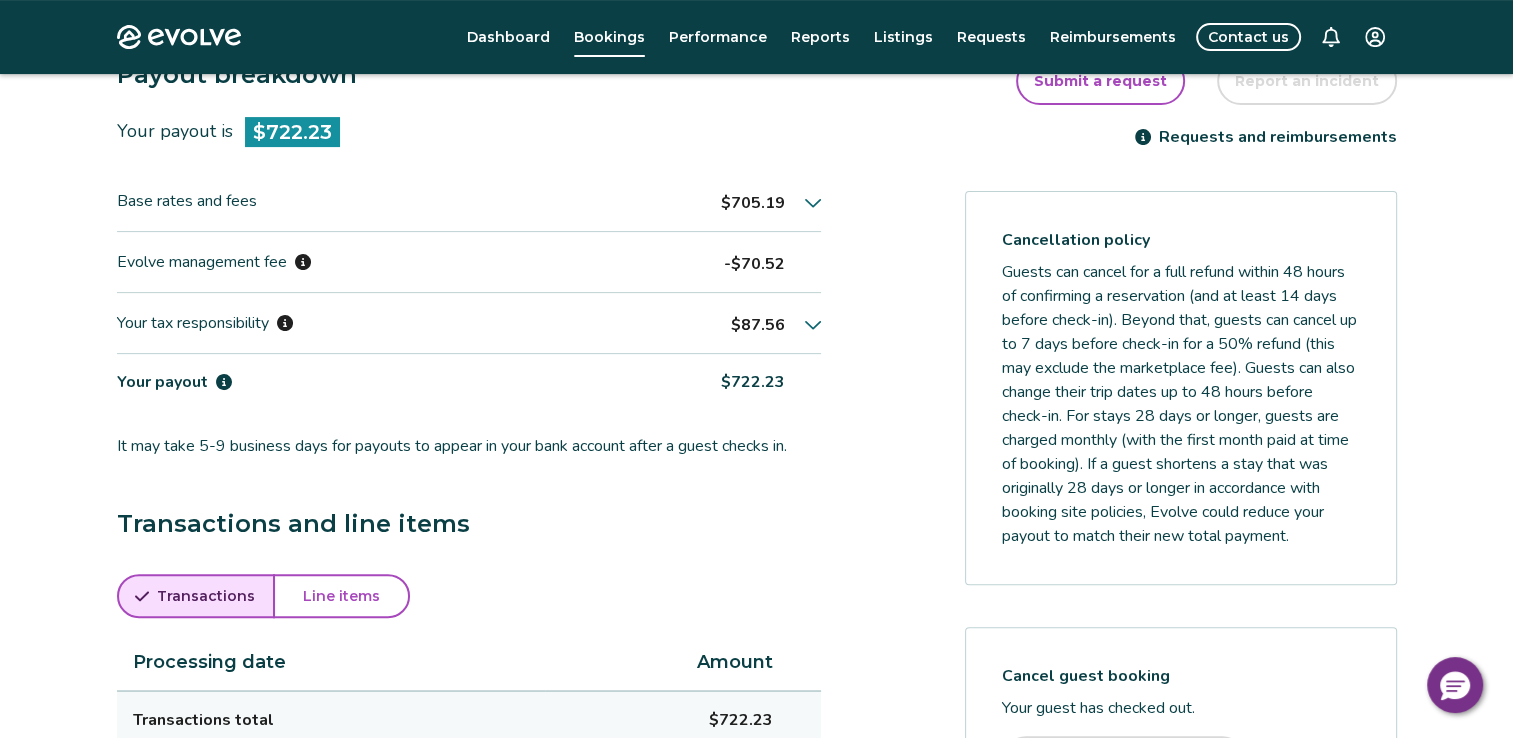 click 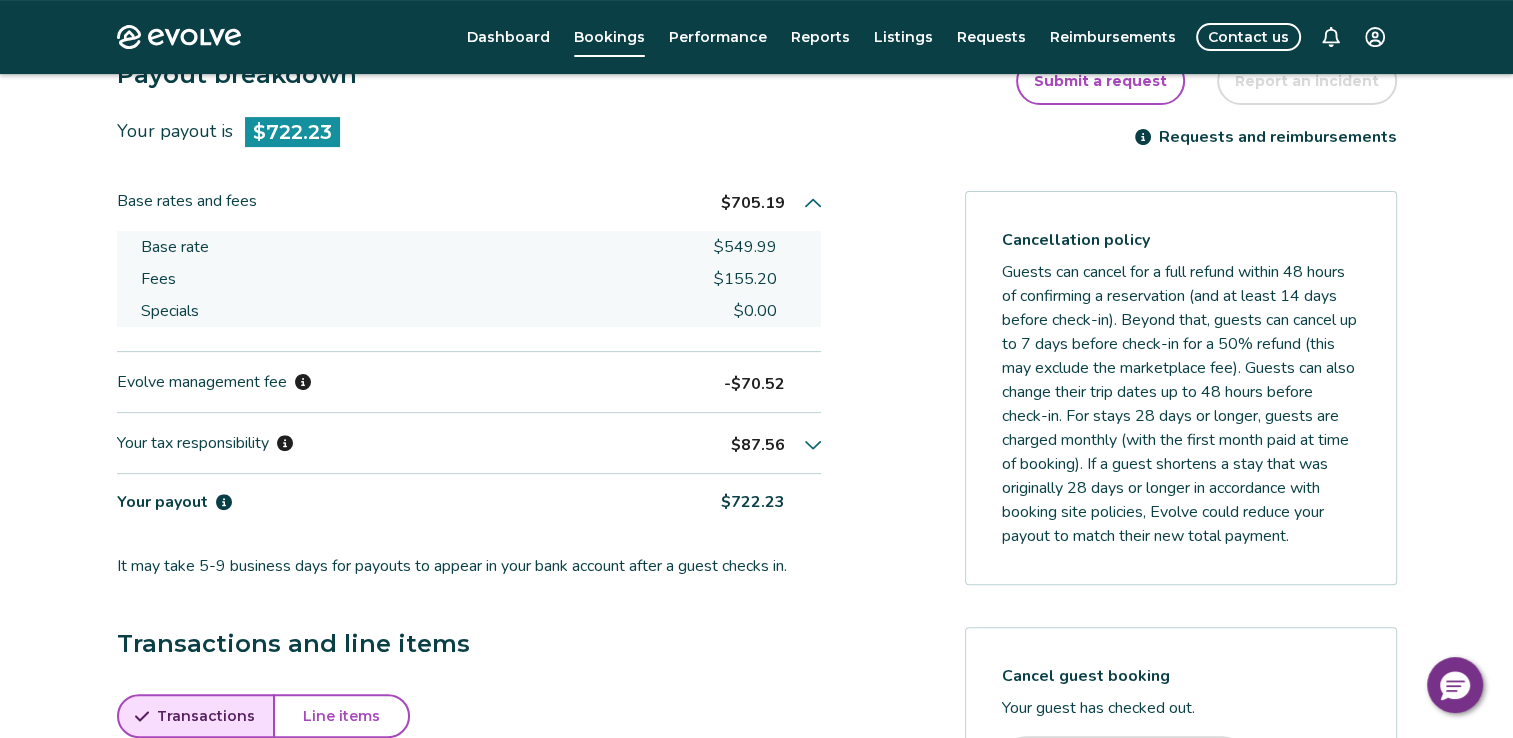 click 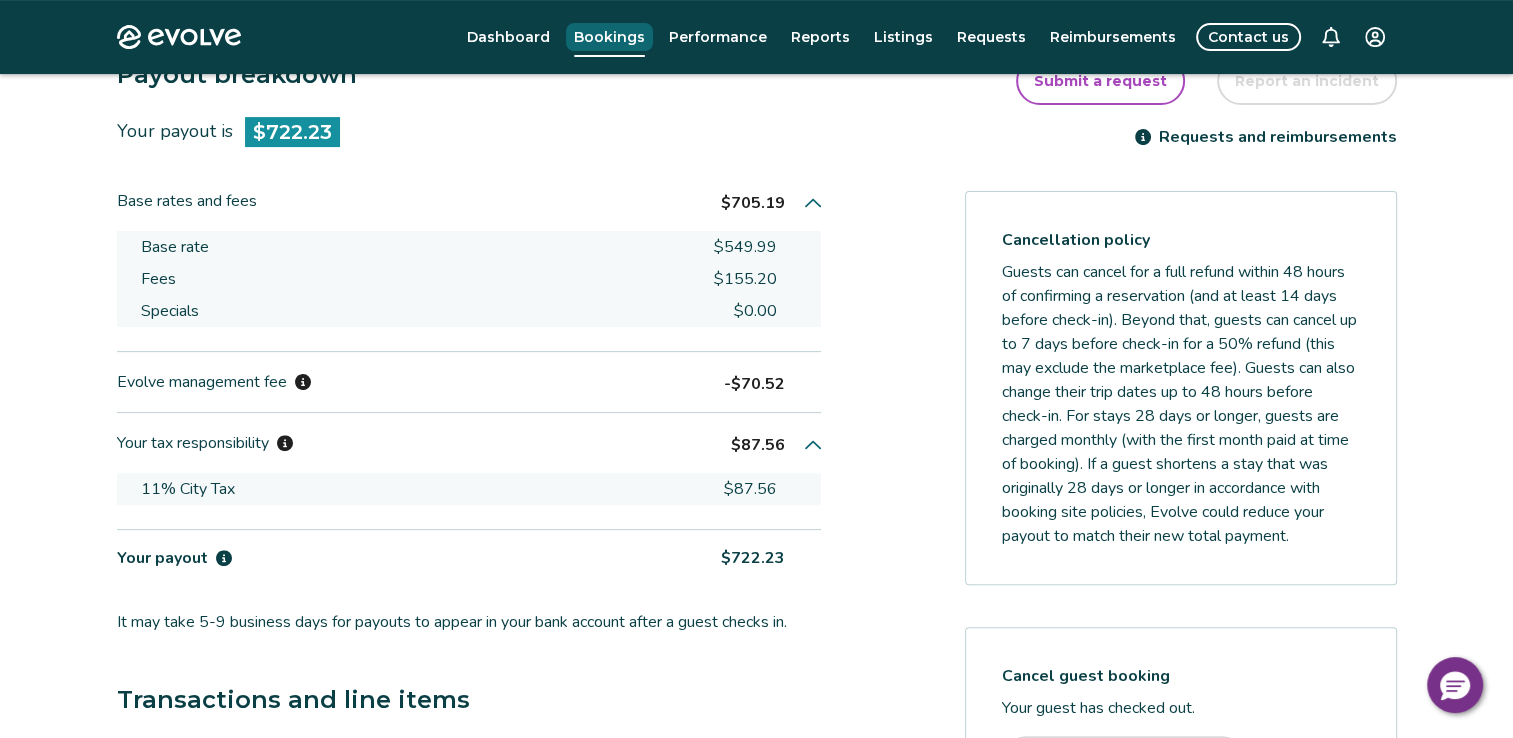 click on "Bookings" at bounding box center (609, 37) 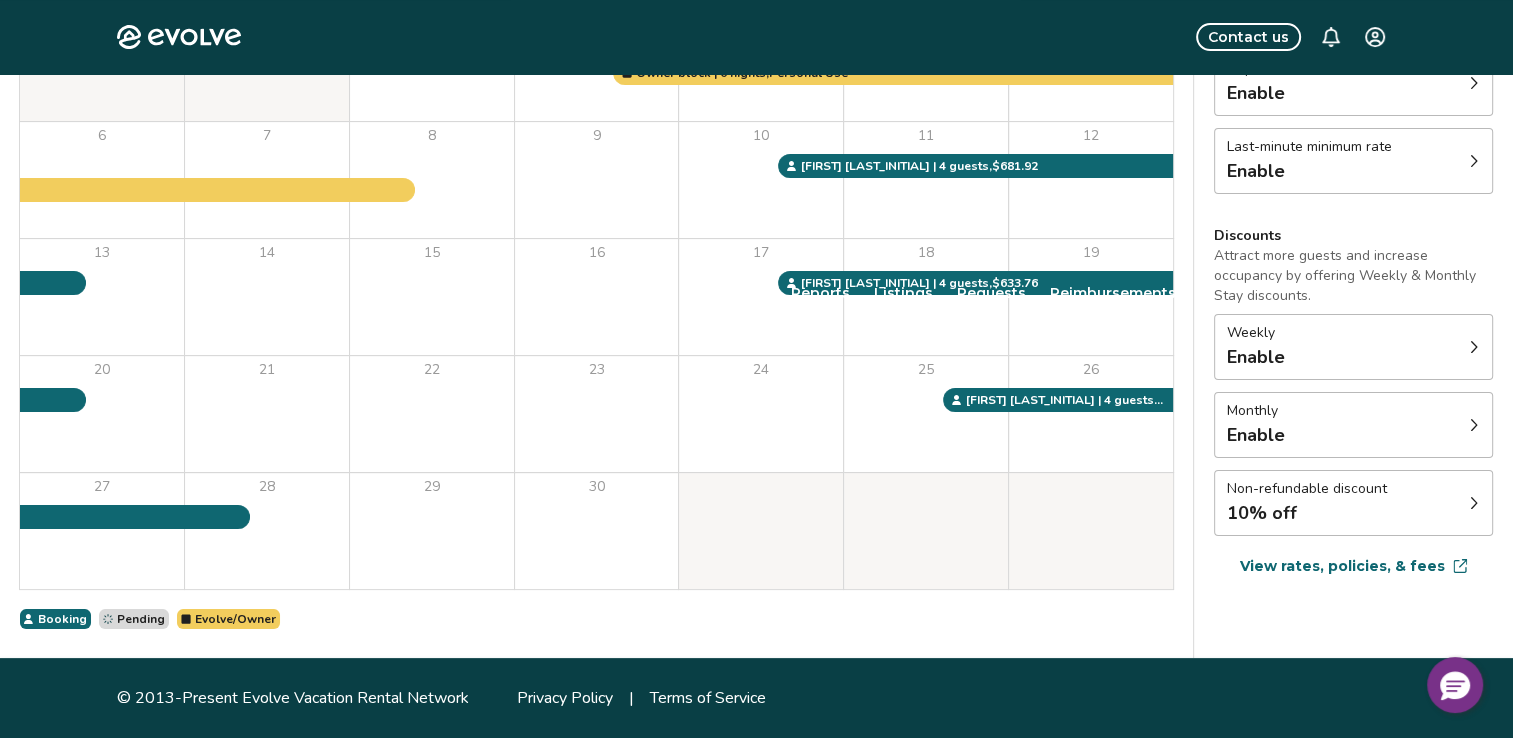 scroll, scrollTop: 0, scrollLeft: 0, axis: both 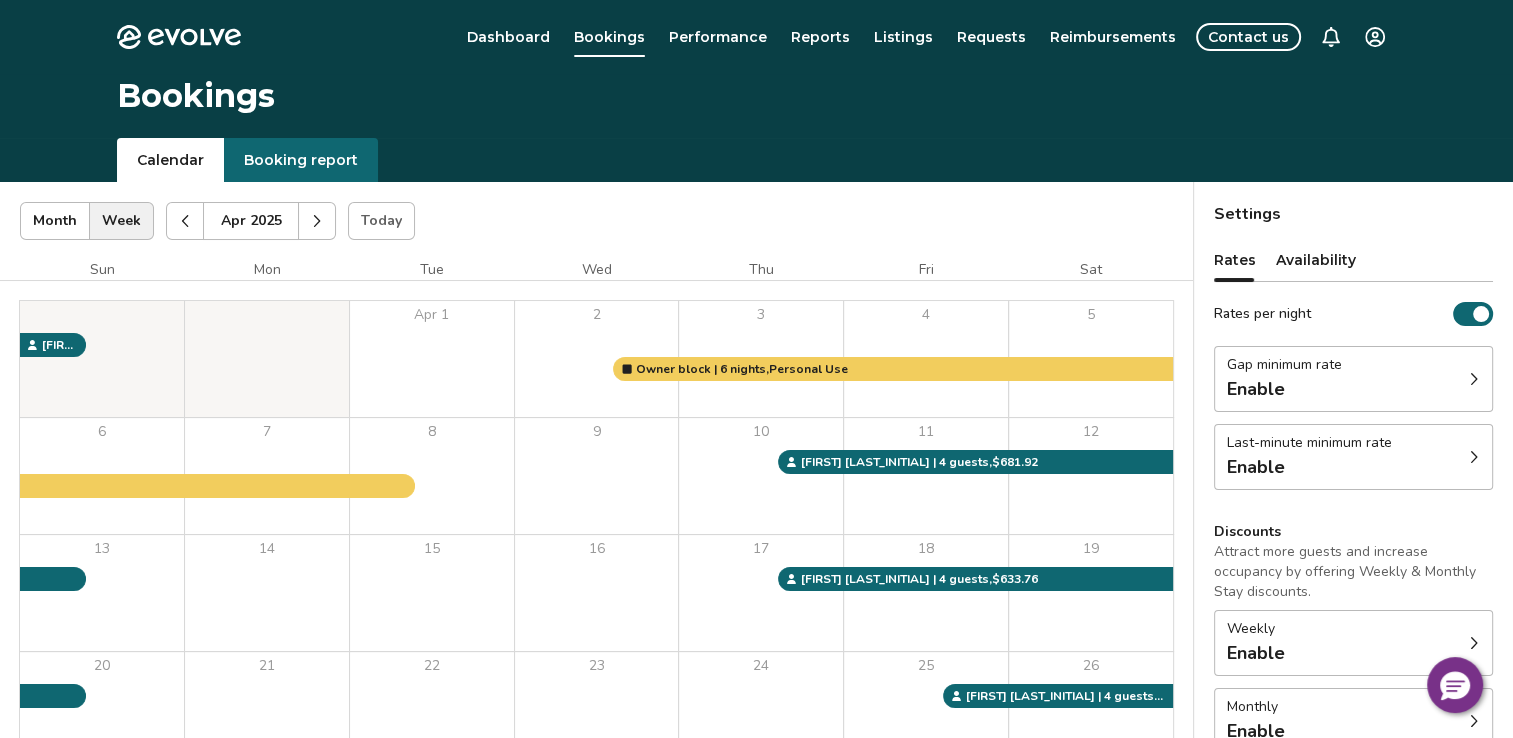 click at bounding box center [317, 221] 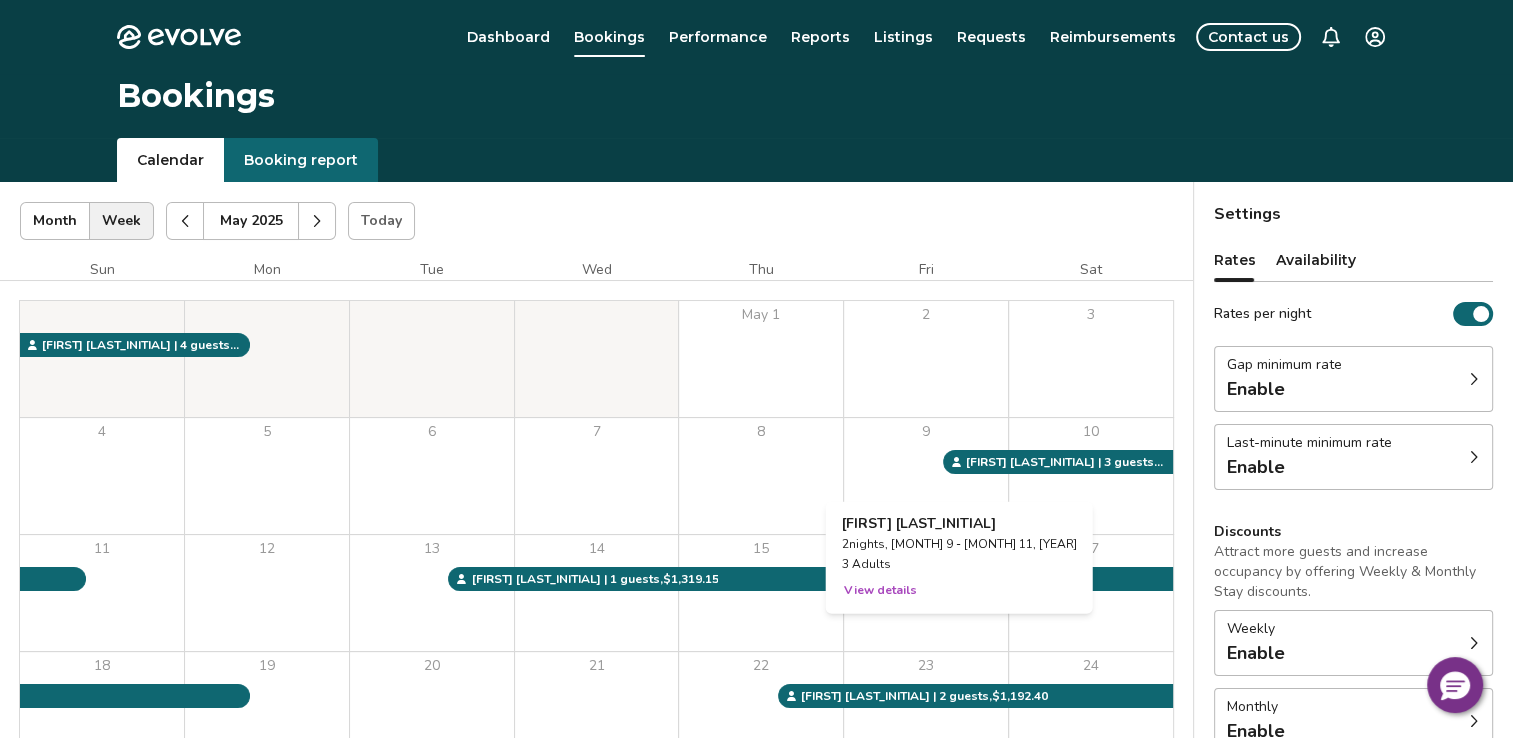 click on "View details" at bounding box center [880, 590] 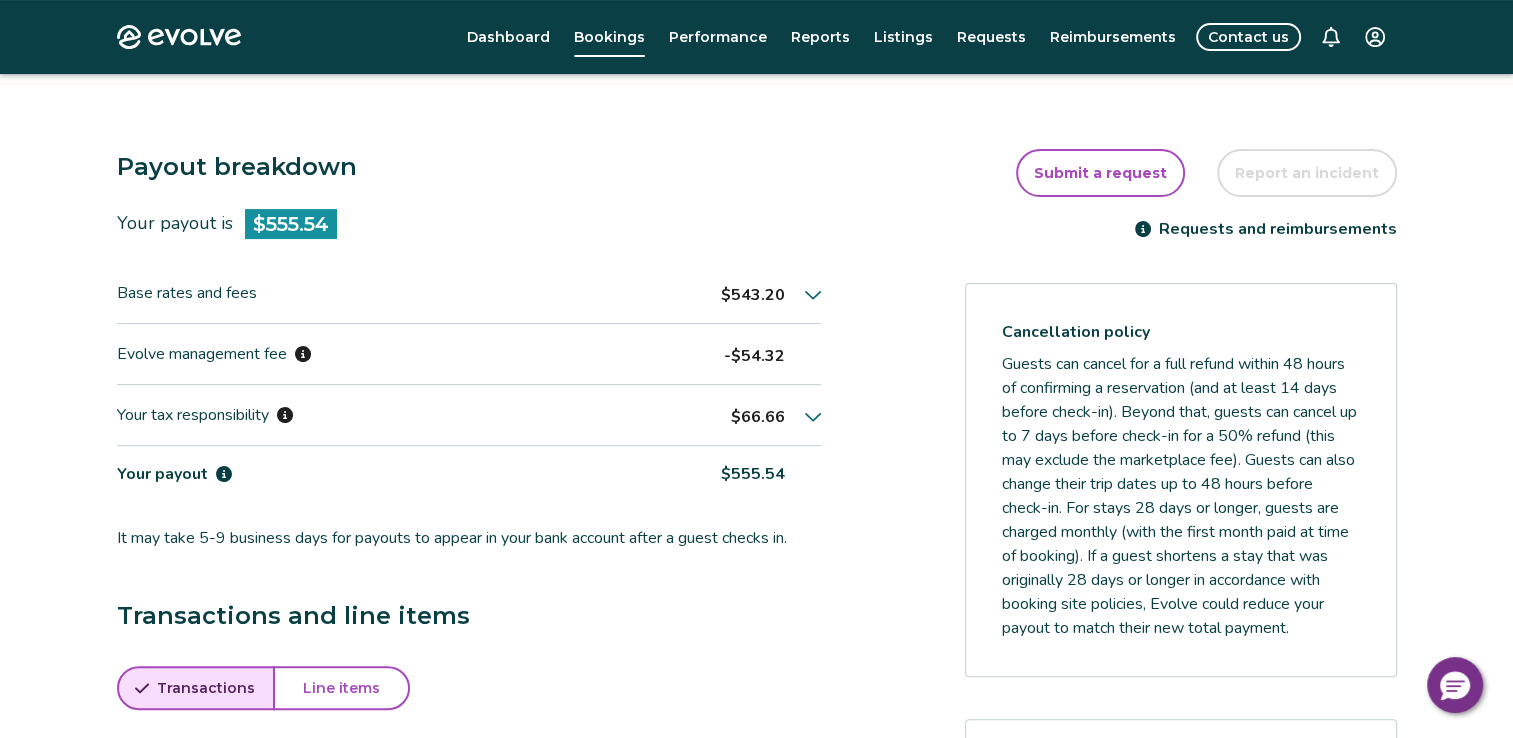 scroll, scrollTop: 478, scrollLeft: 0, axis: vertical 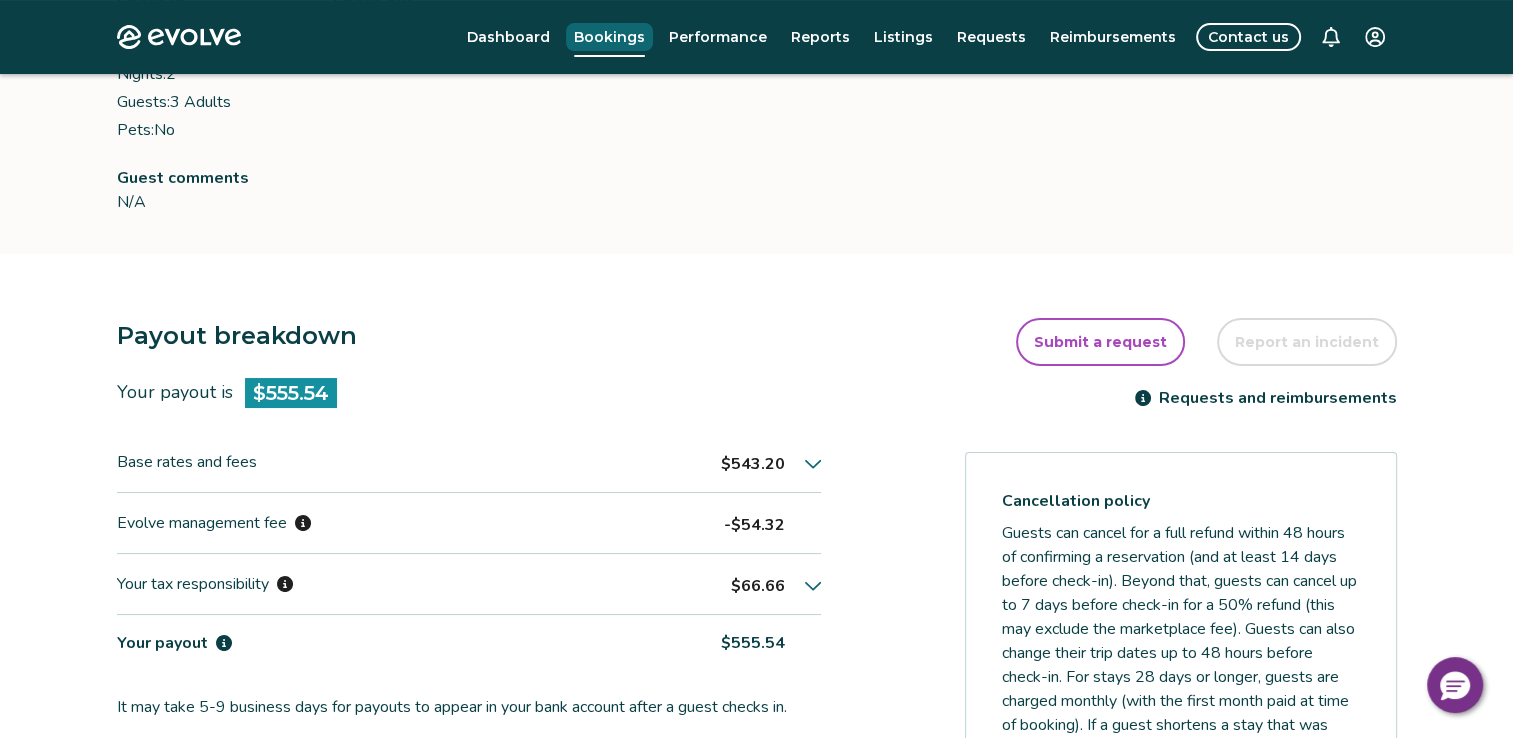 click on "Bookings" at bounding box center (609, 37) 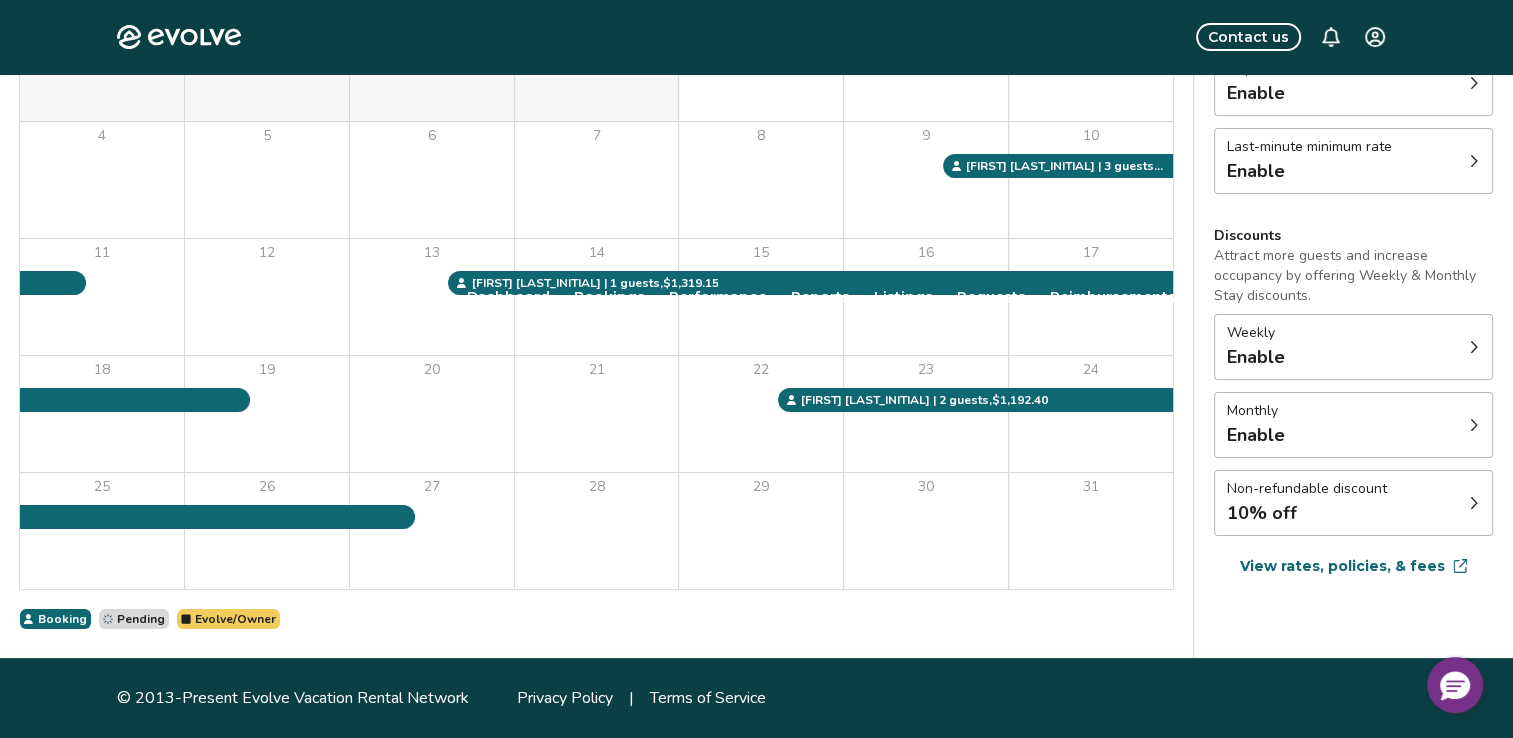 scroll, scrollTop: 0, scrollLeft: 0, axis: both 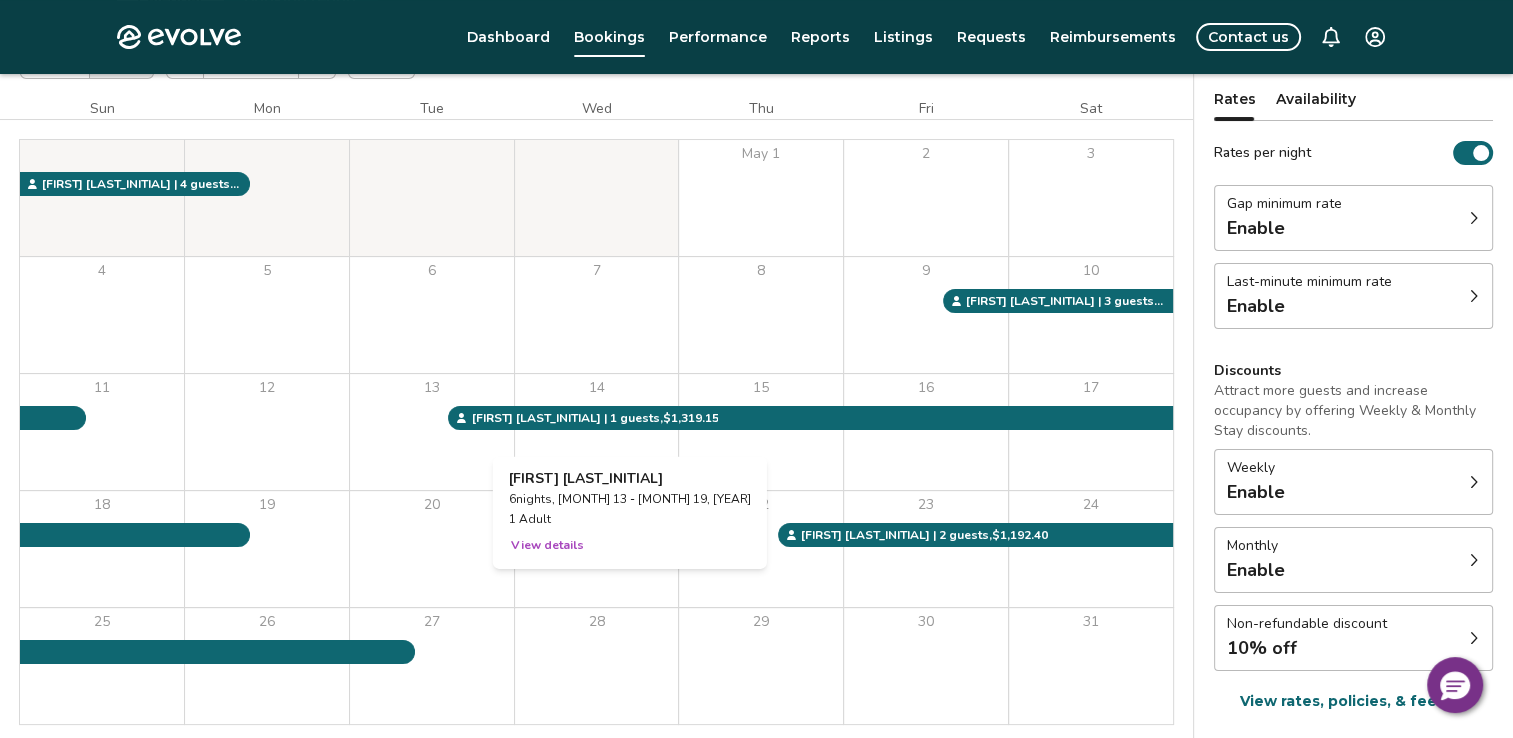 click on "View details" at bounding box center (547, 545) 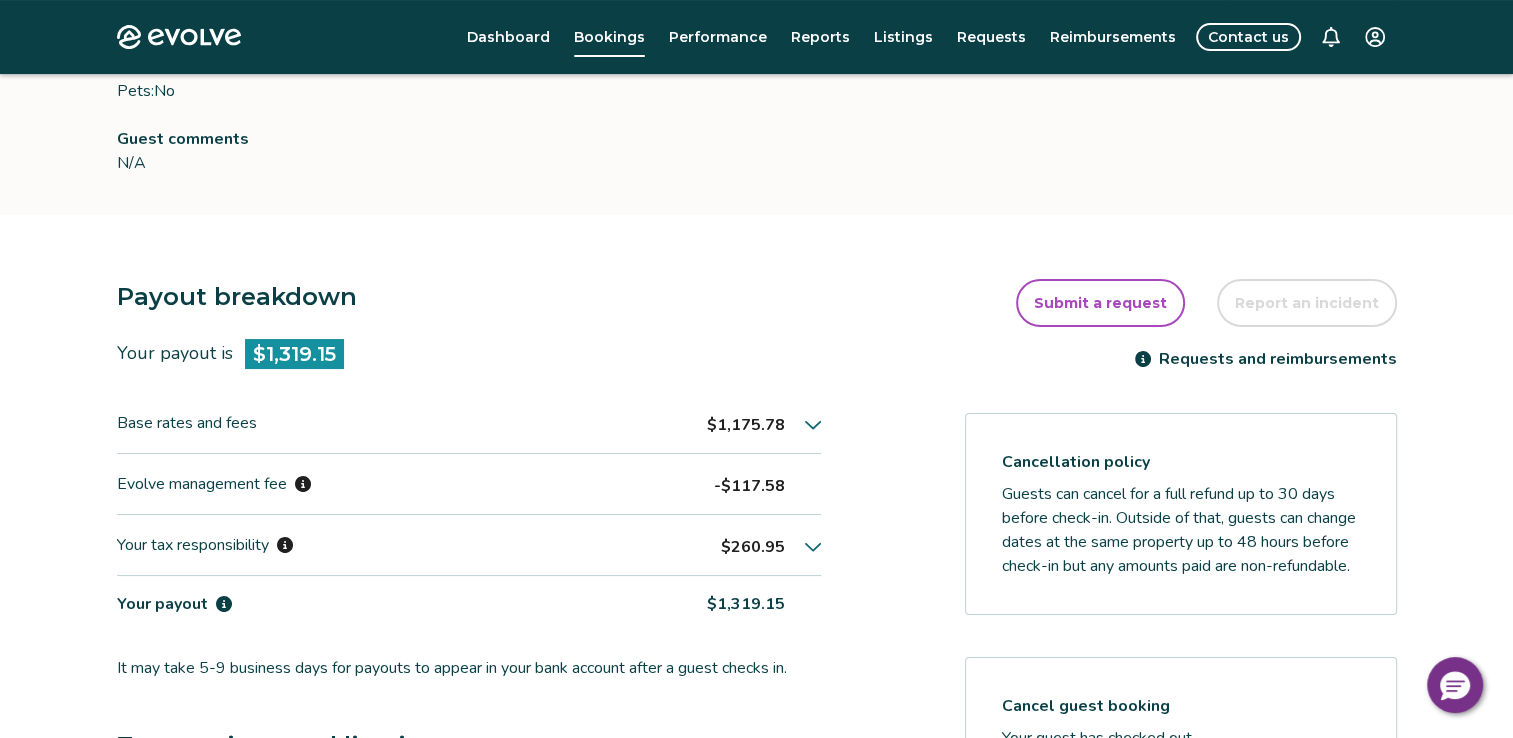 scroll, scrollTop: 353, scrollLeft: 0, axis: vertical 